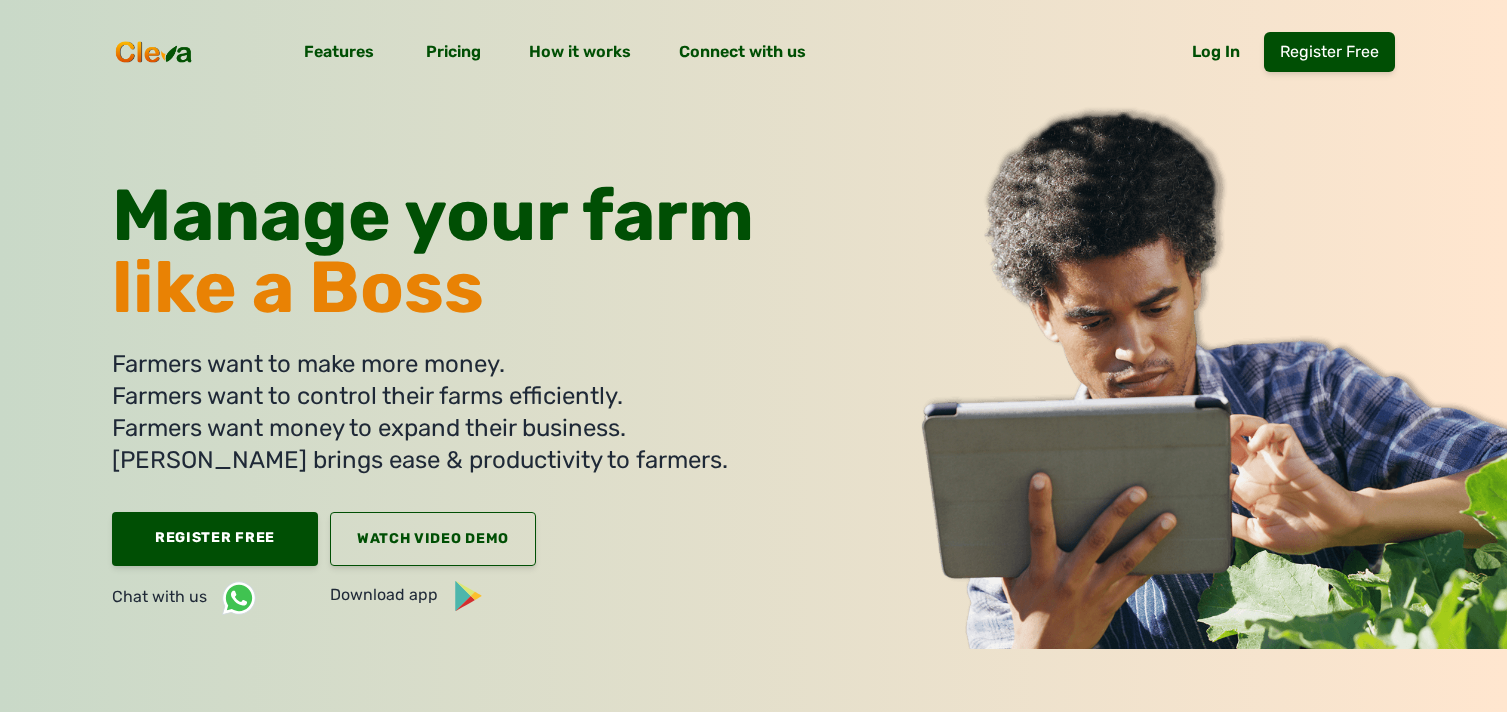 scroll, scrollTop: 0, scrollLeft: 0, axis: both 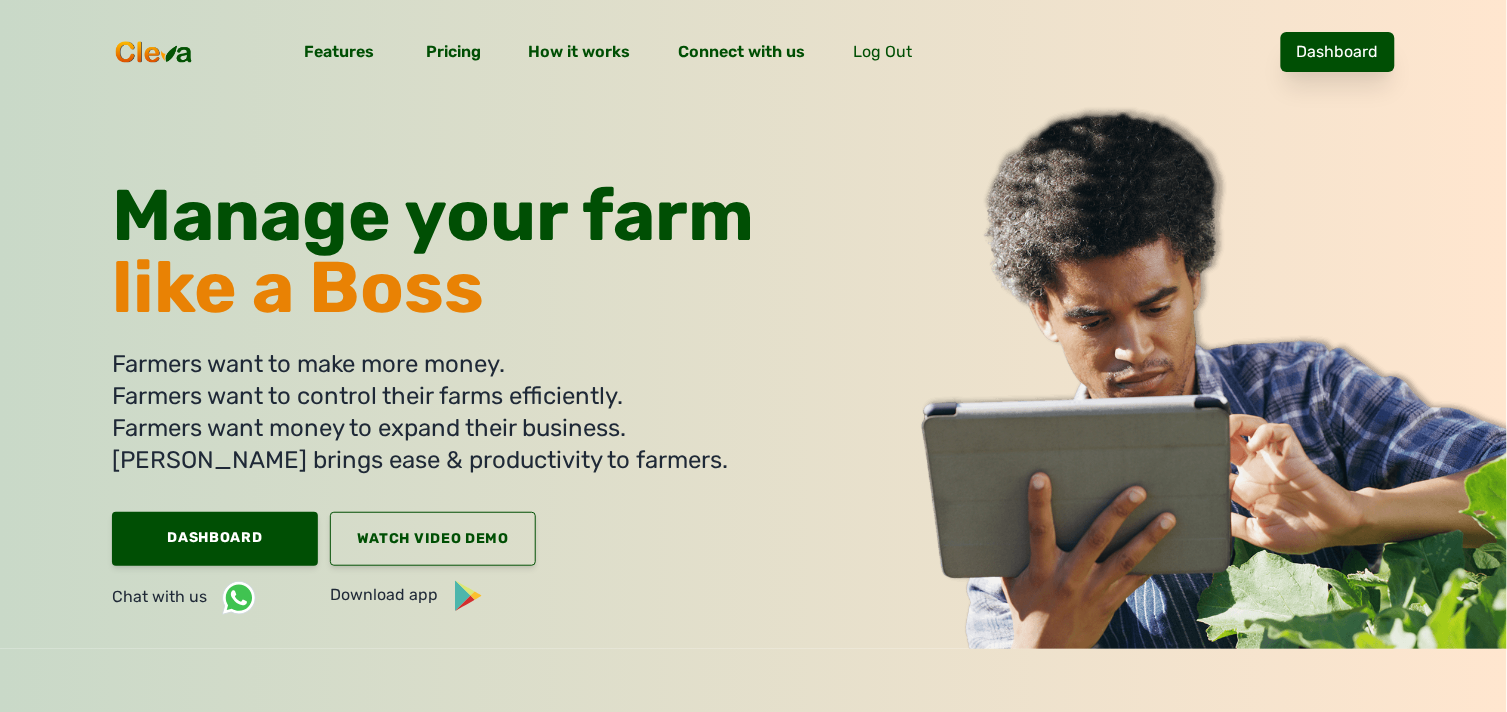 click on "Dashboard" at bounding box center [1338, 52] 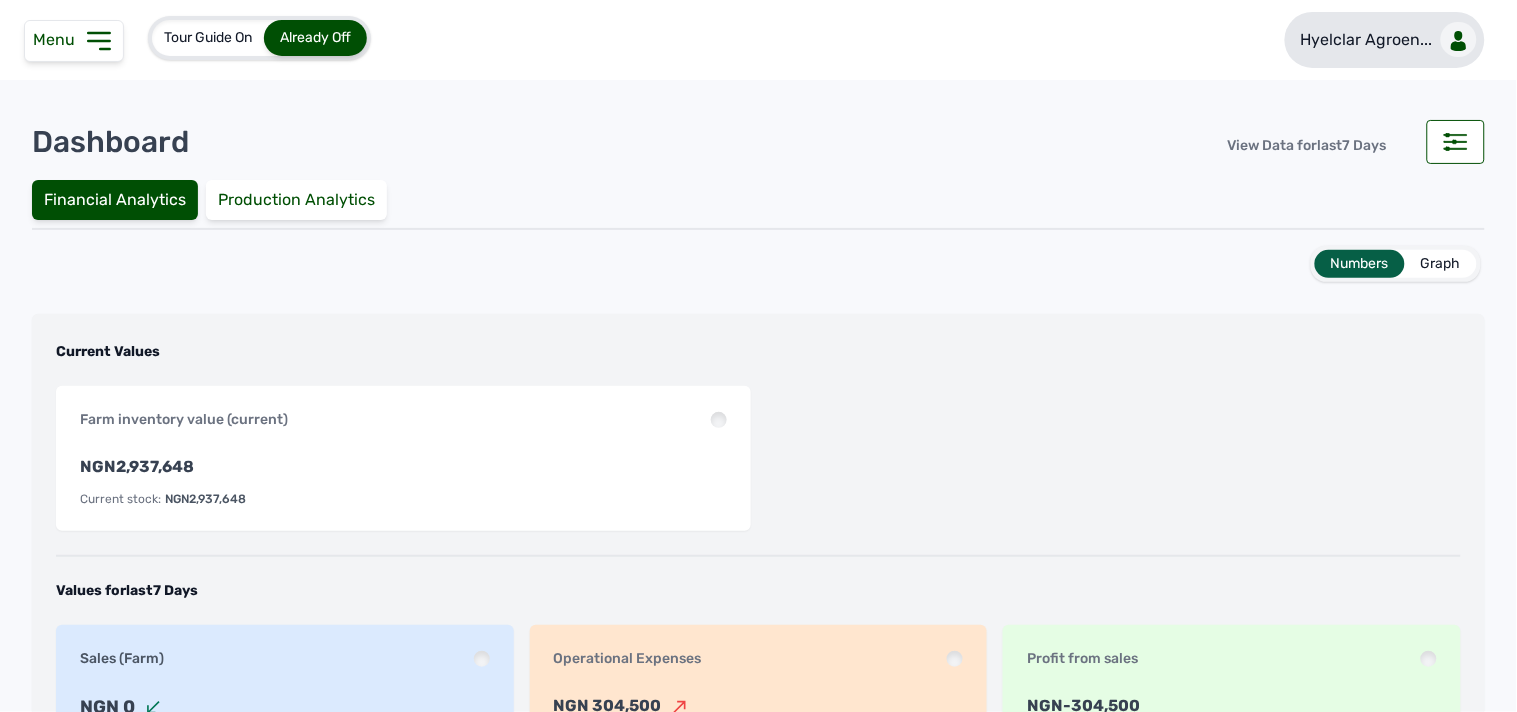click on "Hyelclar Agroen..." at bounding box center (1385, 40) 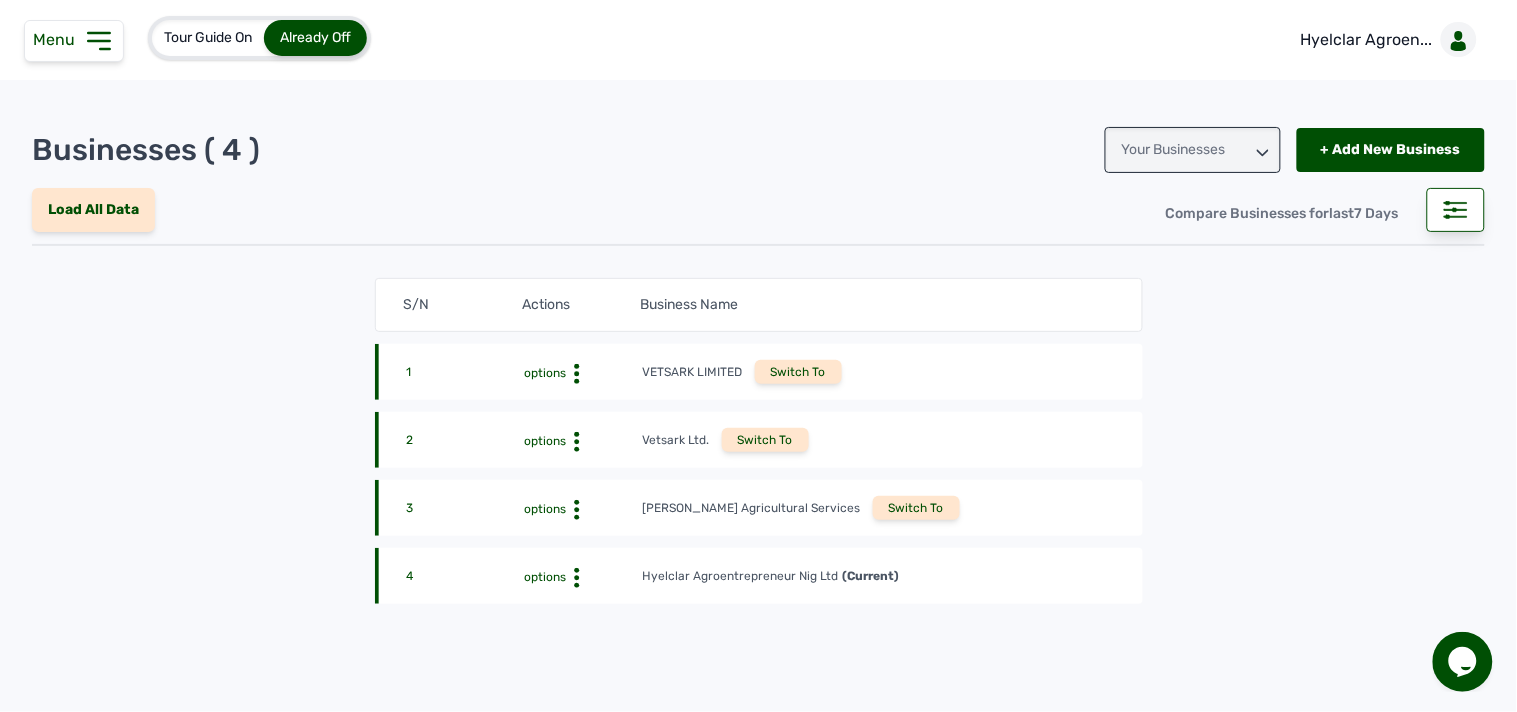 scroll, scrollTop: 0, scrollLeft: 0, axis: both 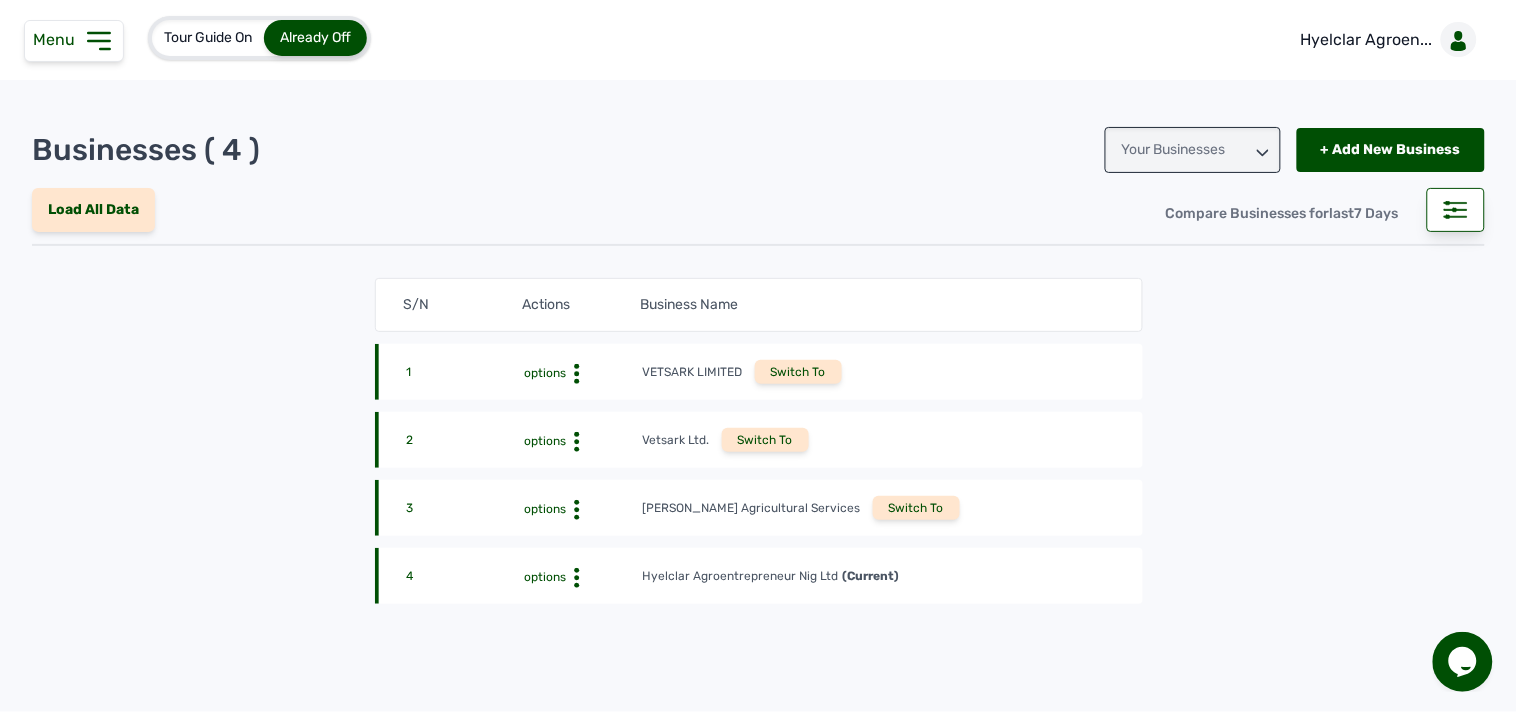 click 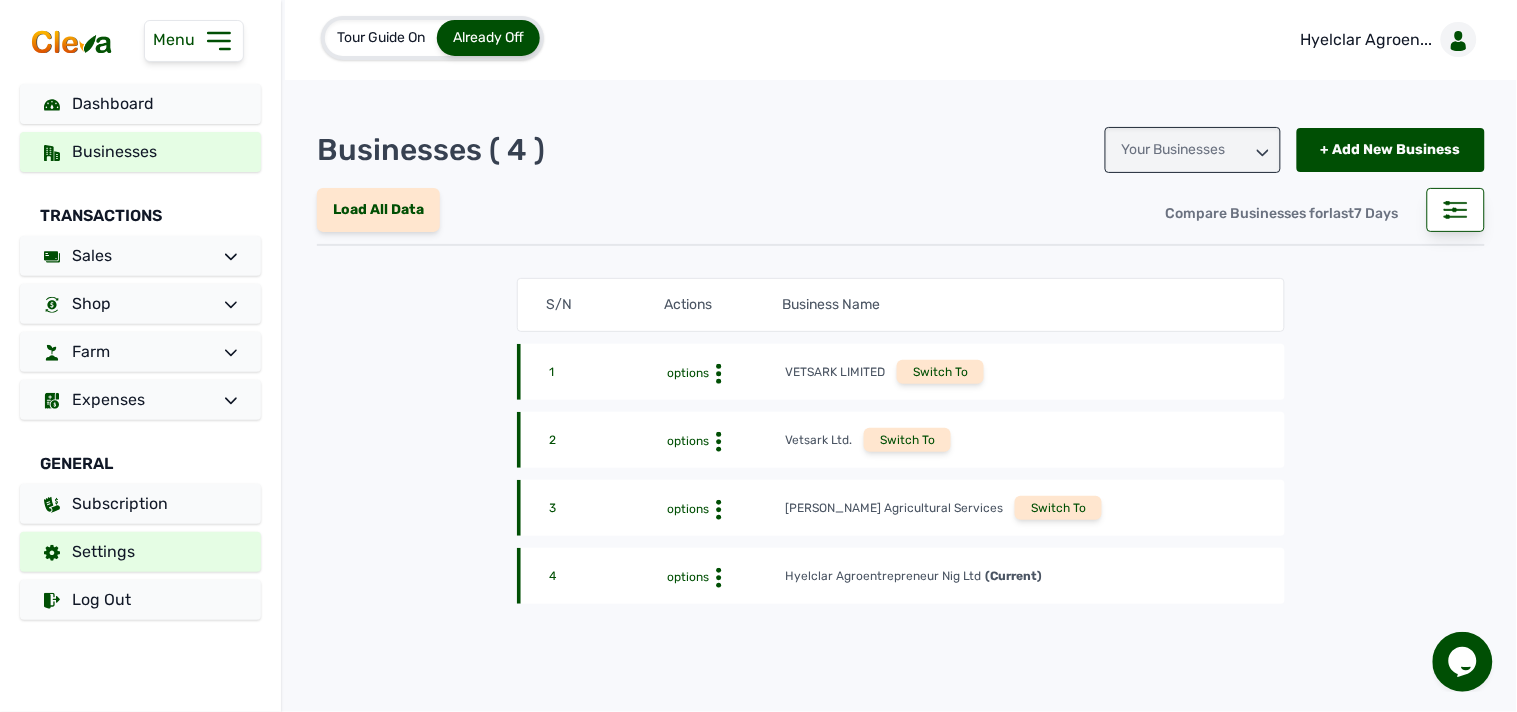 click on "Settings" at bounding box center (140, 552) 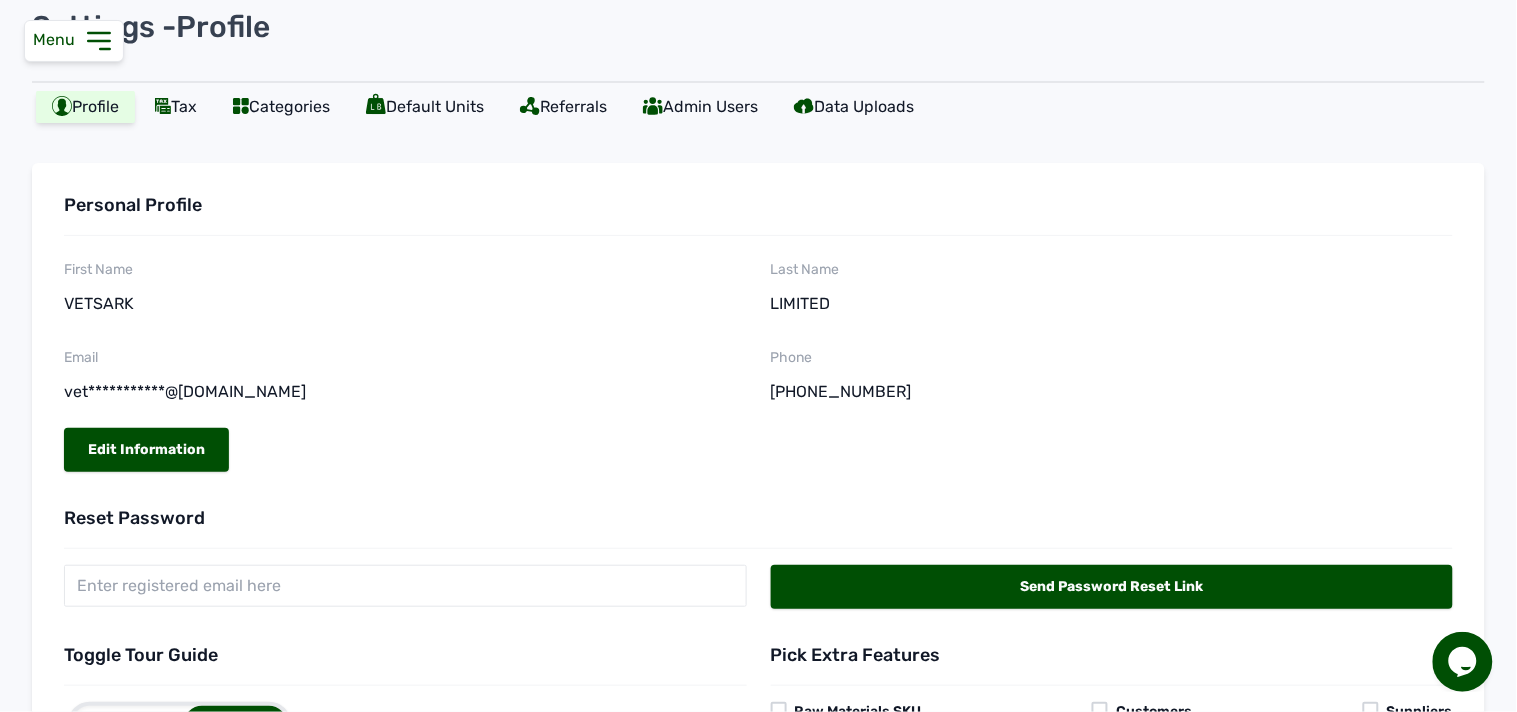 scroll, scrollTop: 0, scrollLeft: 0, axis: both 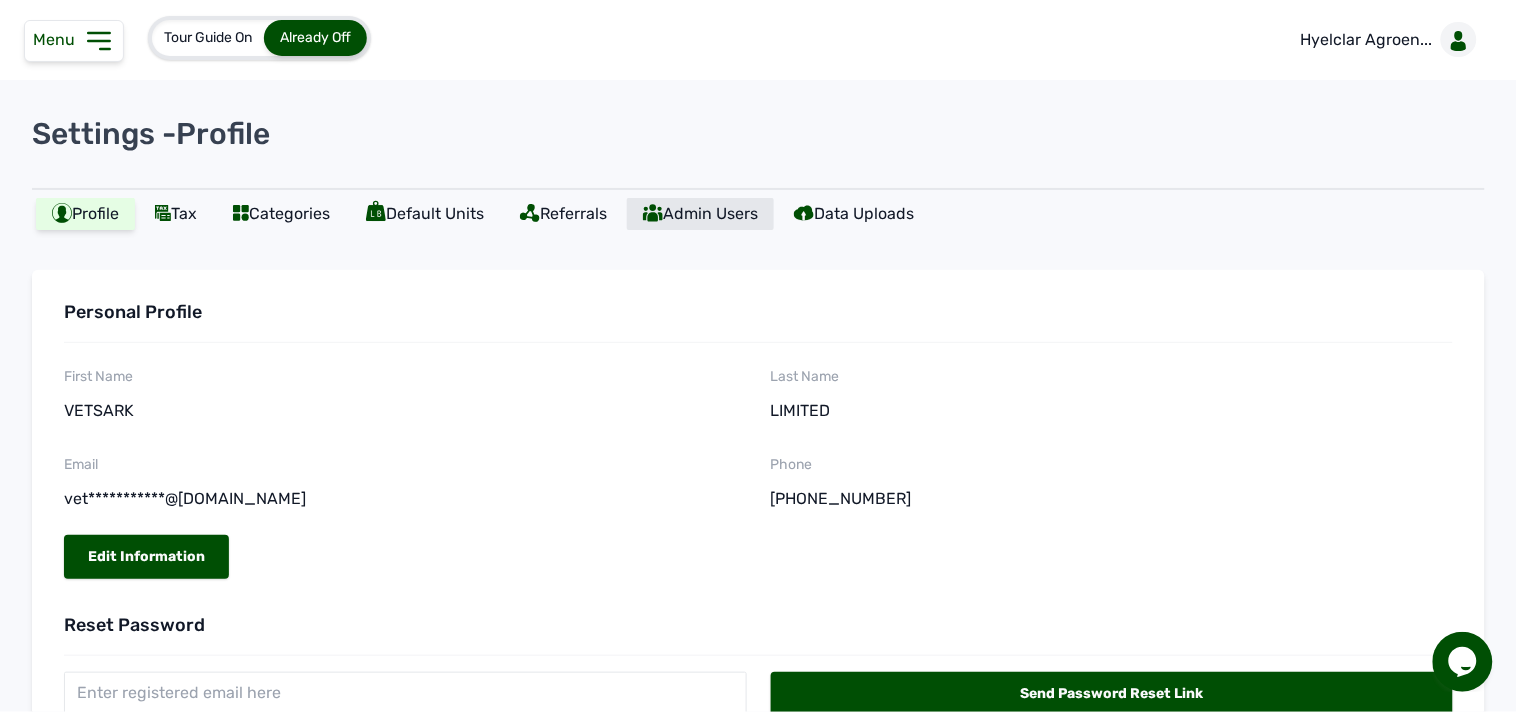click on "Admin Users" at bounding box center [700, 214] 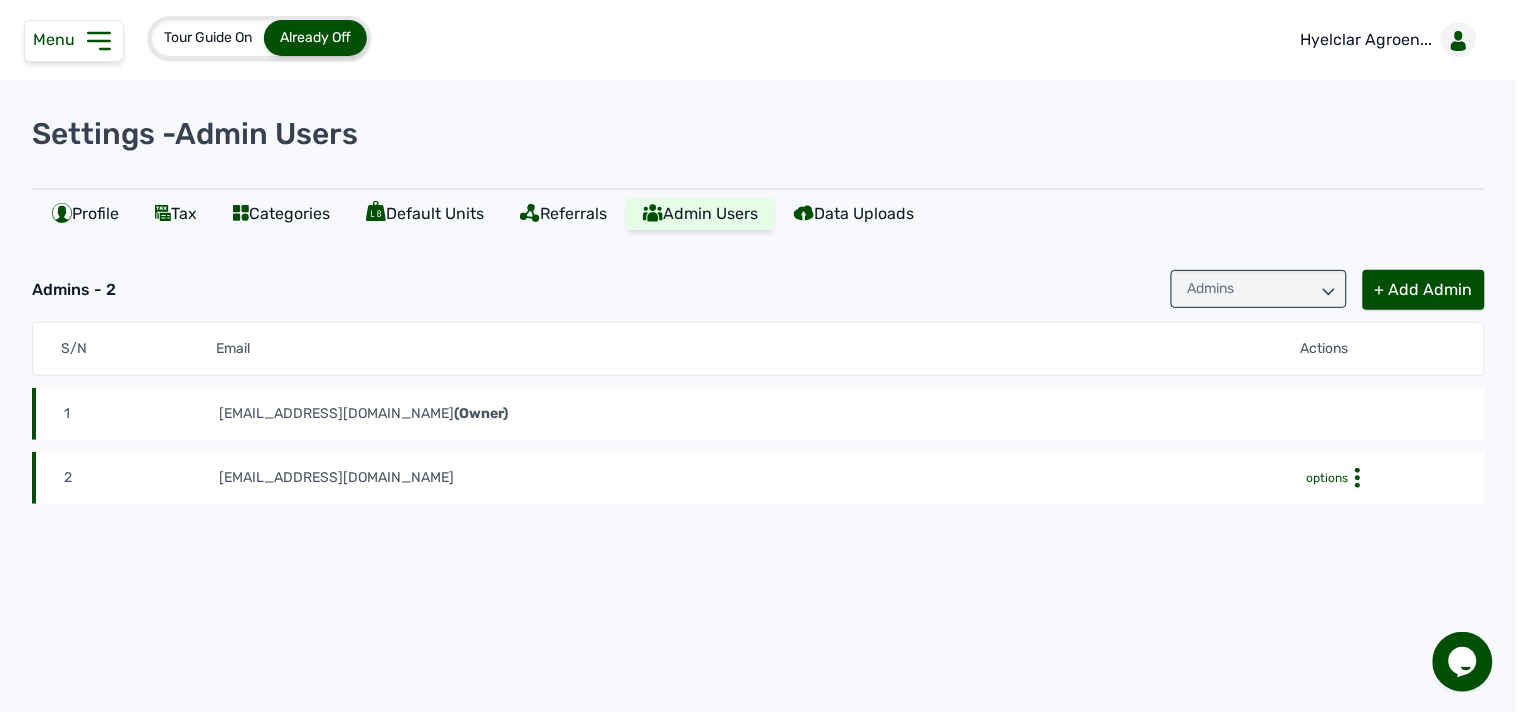 click on "Admins" at bounding box center [1259, 289] 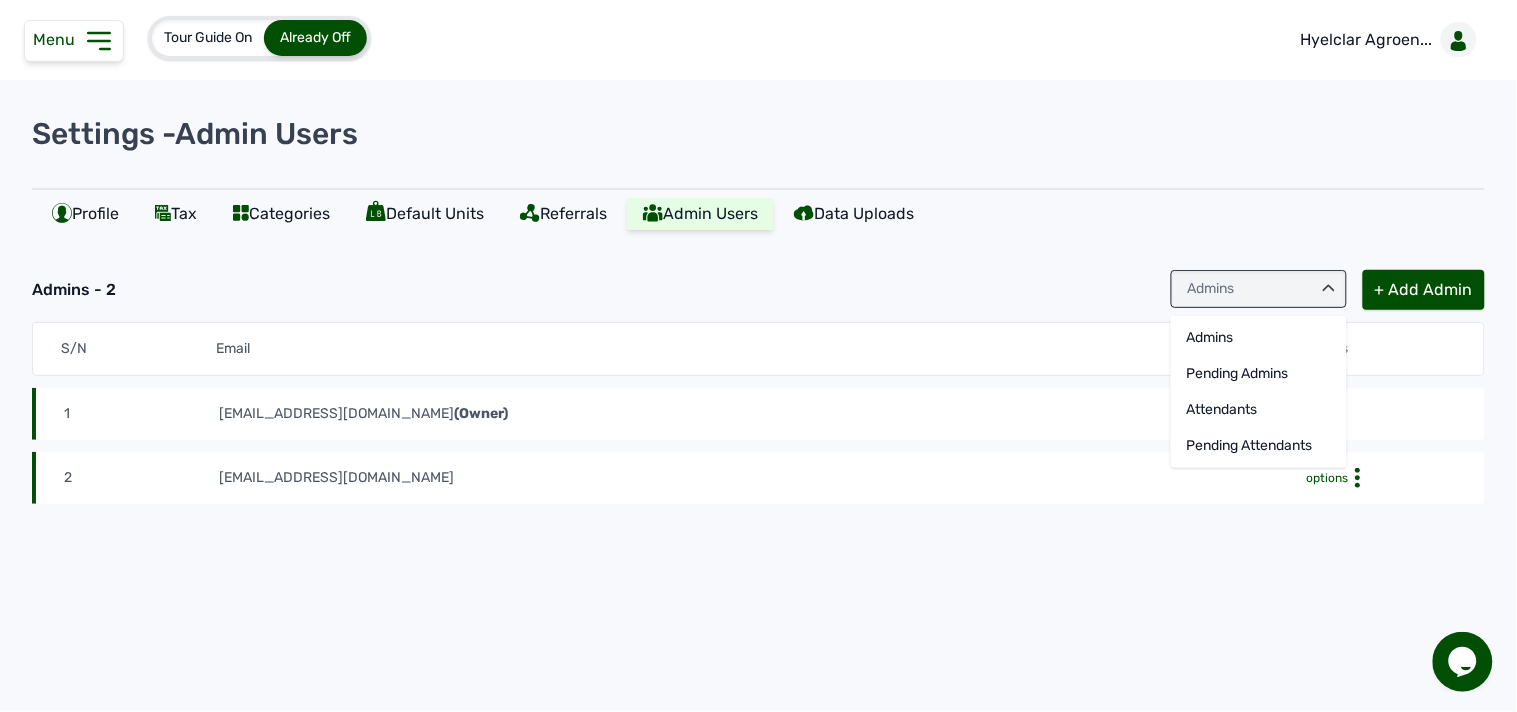 click on "[EMAIL_ADDRESS][DOMAIN_NAME]" at bounding box center (760, 478) 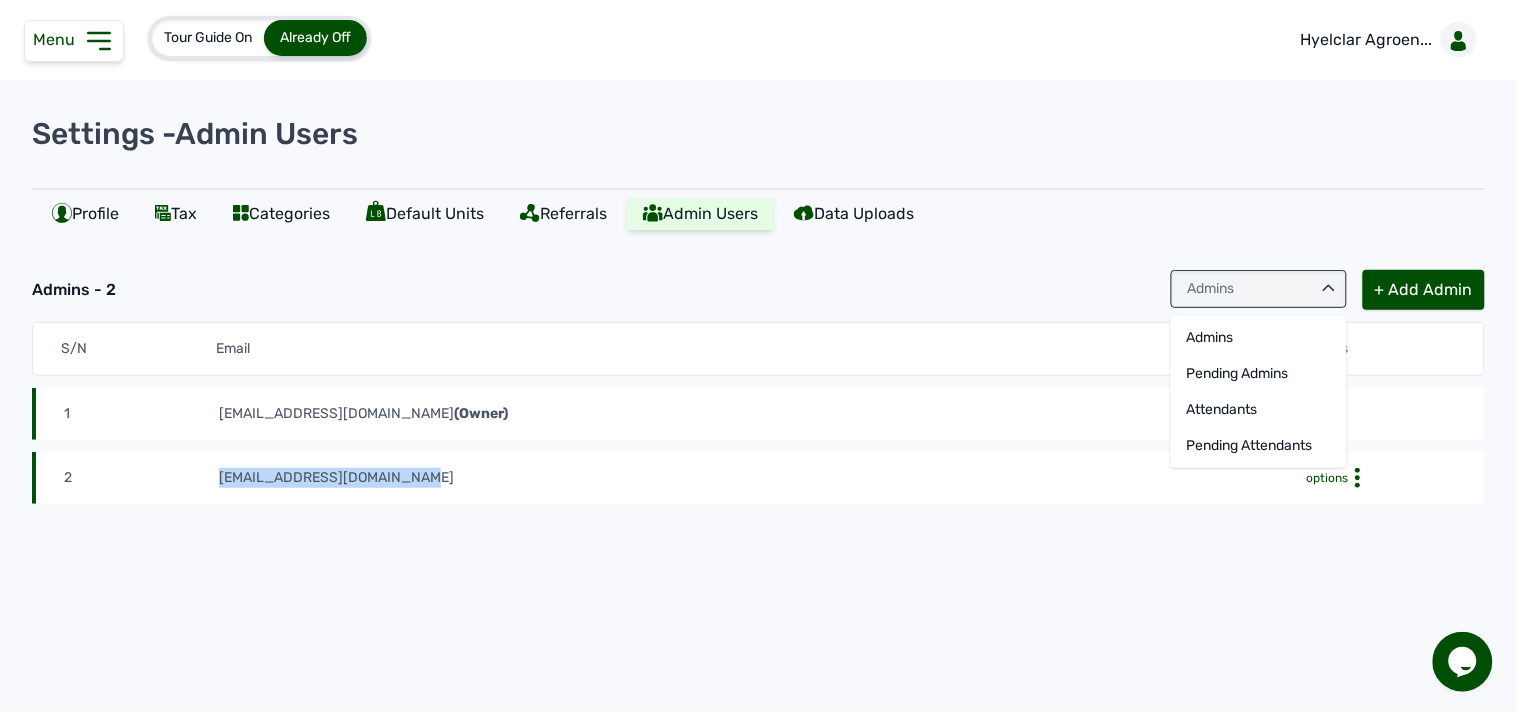 click on "Admins" at bounding box center [1259, 289] 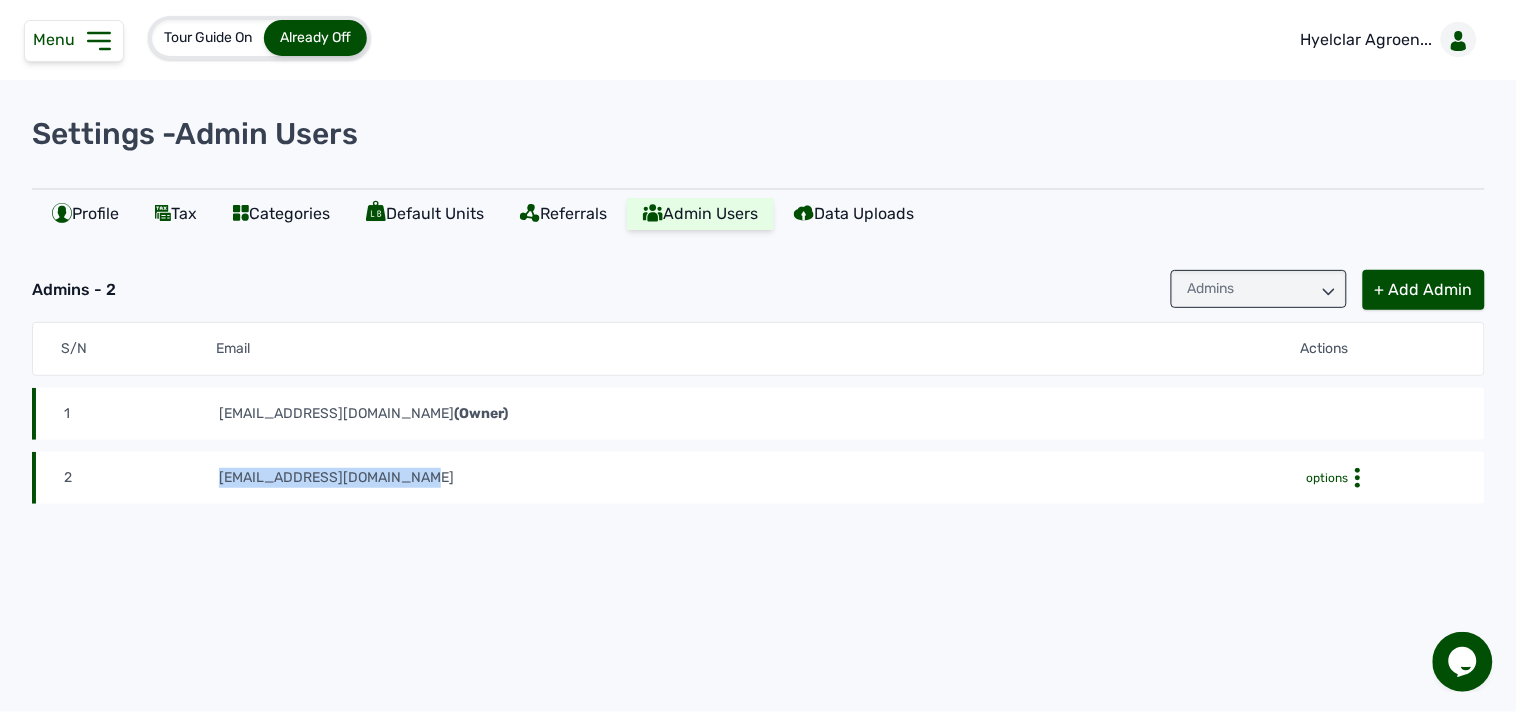 click on "Admins - 2 Admins  + Add Admin  S/N Email Actions 1 [EMAIL_ADDRESS][DOMAIN_NAME]  (Owner) 2 [EMAIL_ADDRESS][DOMAIN_NAME]  options" at bounding box center (758, 435) 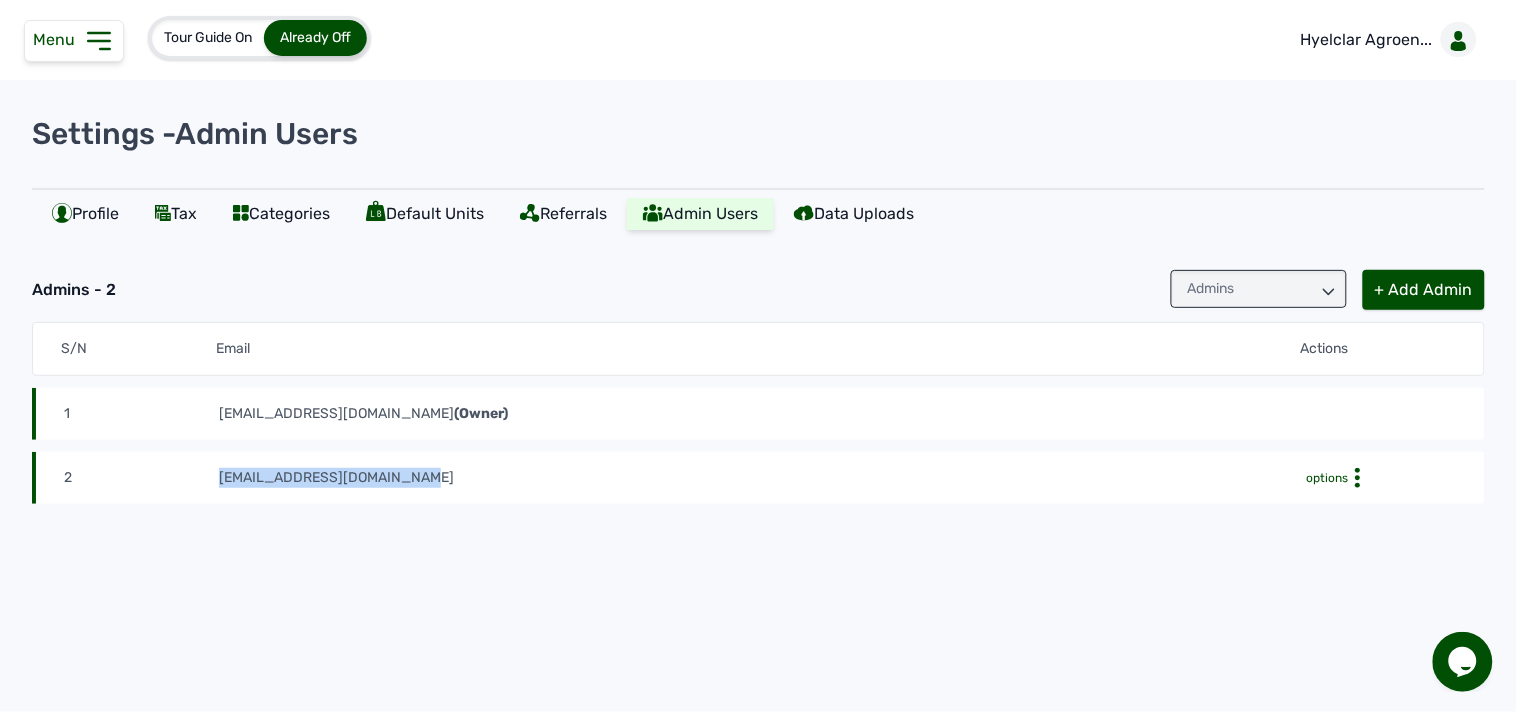 click on "Admins" at bounding box center [1259, 289] 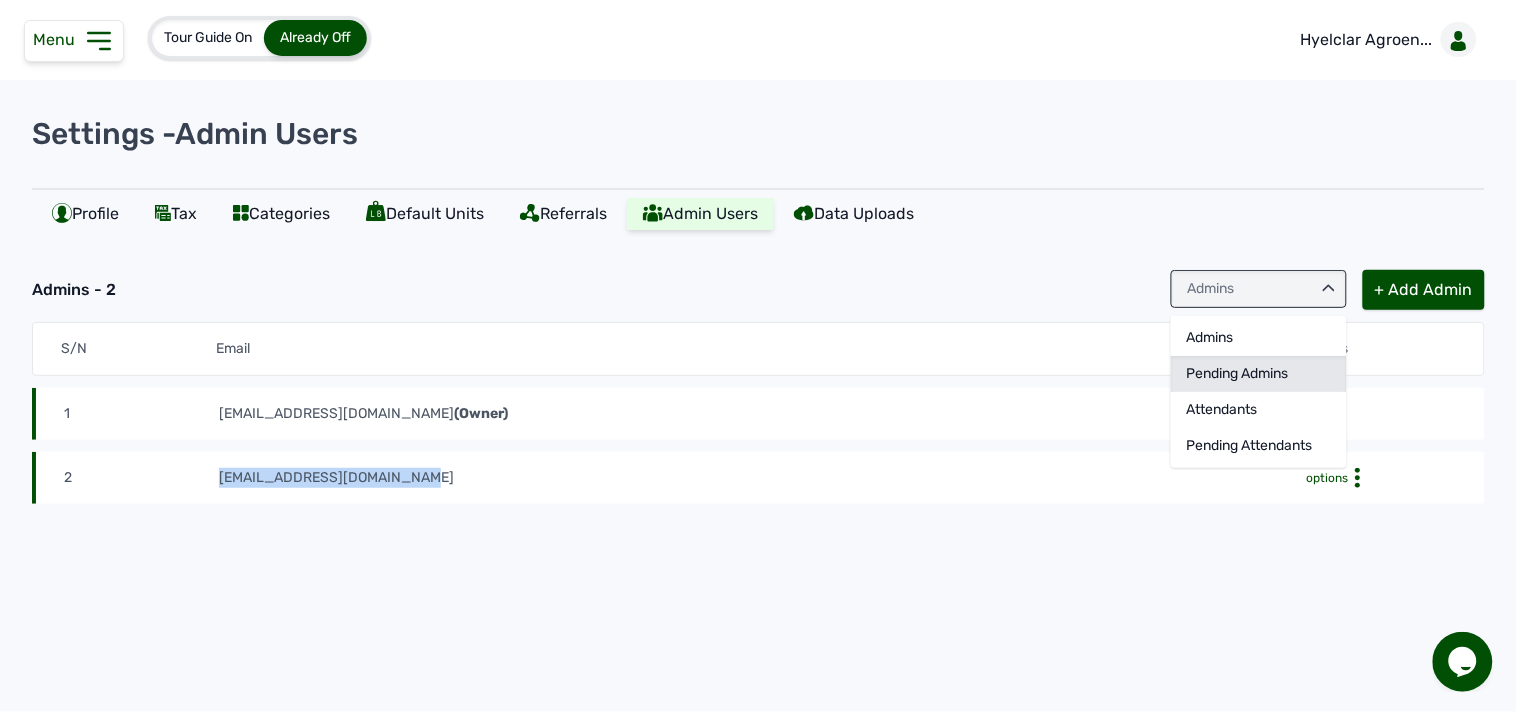 click on "Pending Admins" 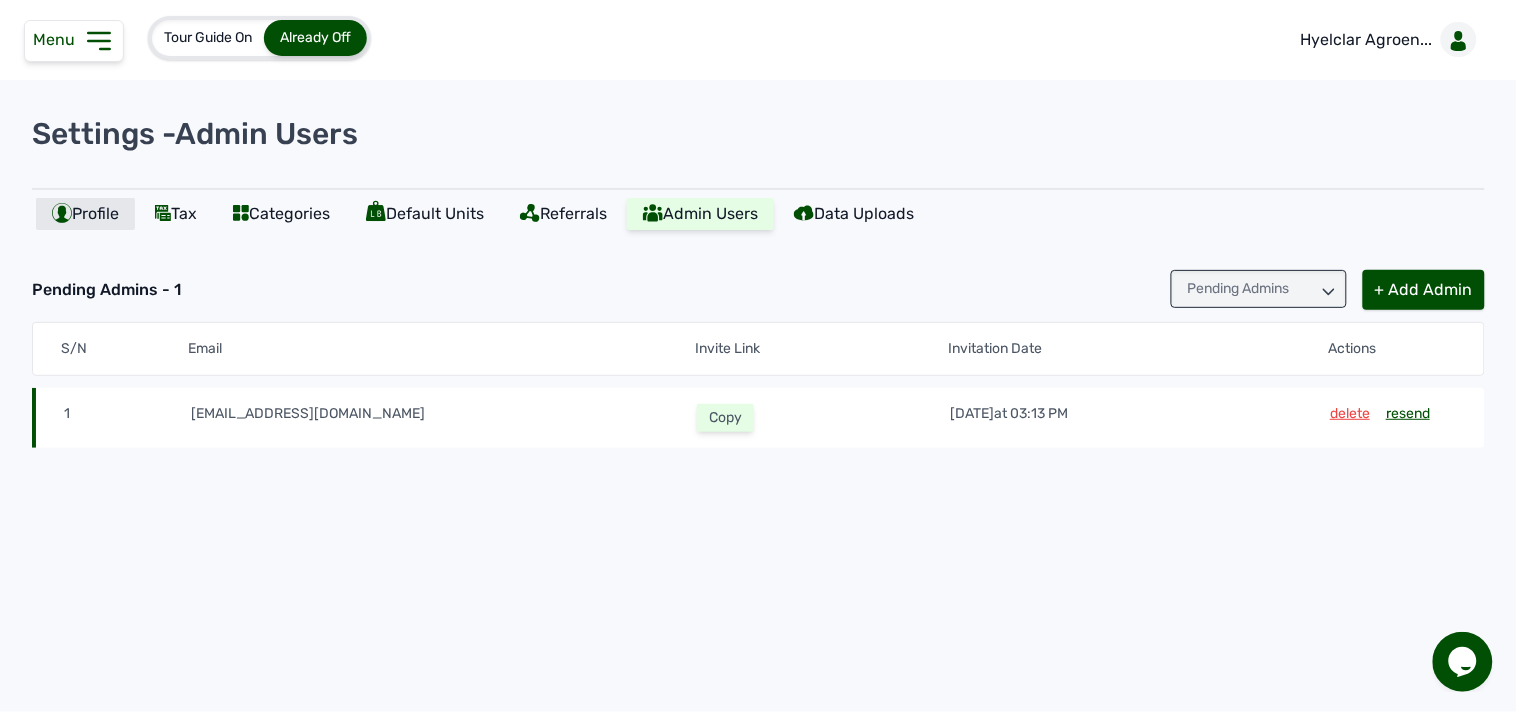 click on "Profile" at bounding box center (85, 214) 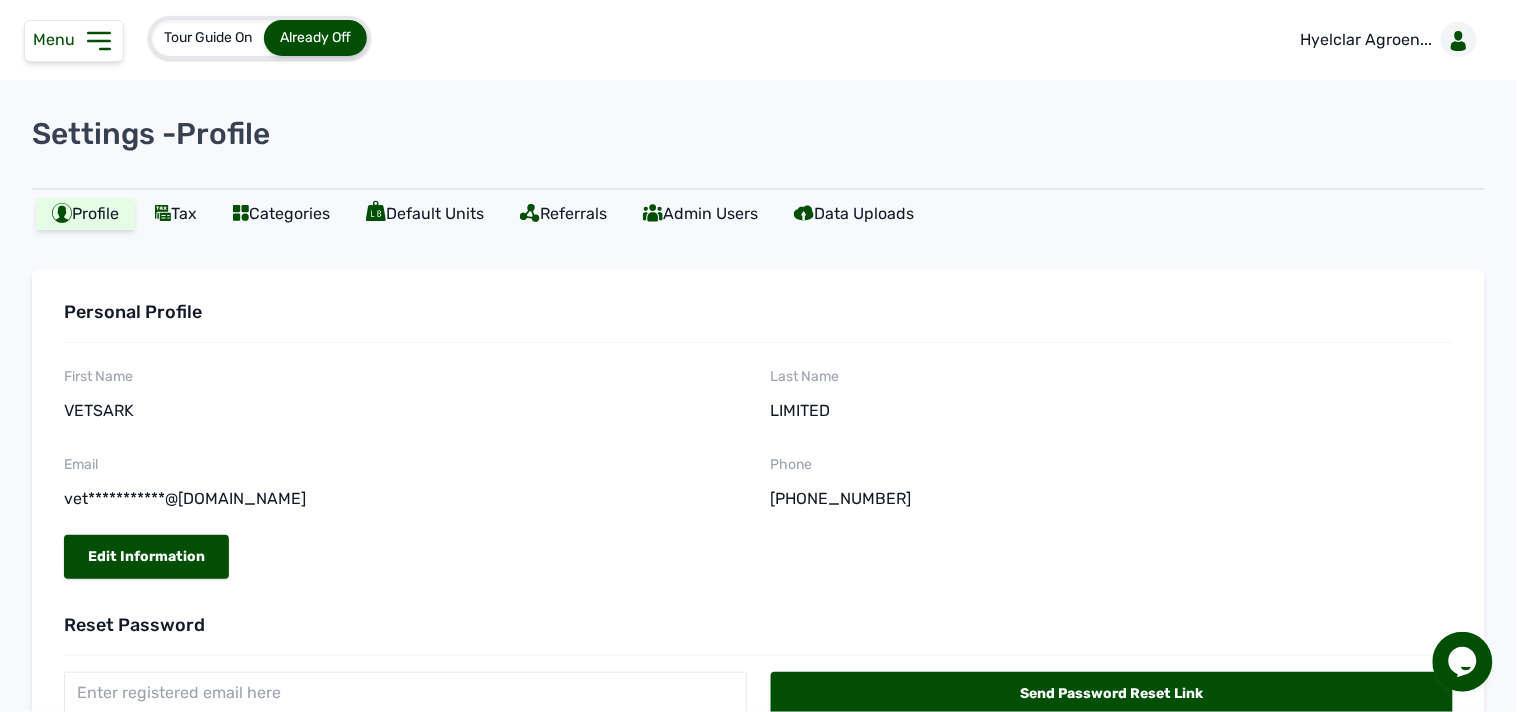 click 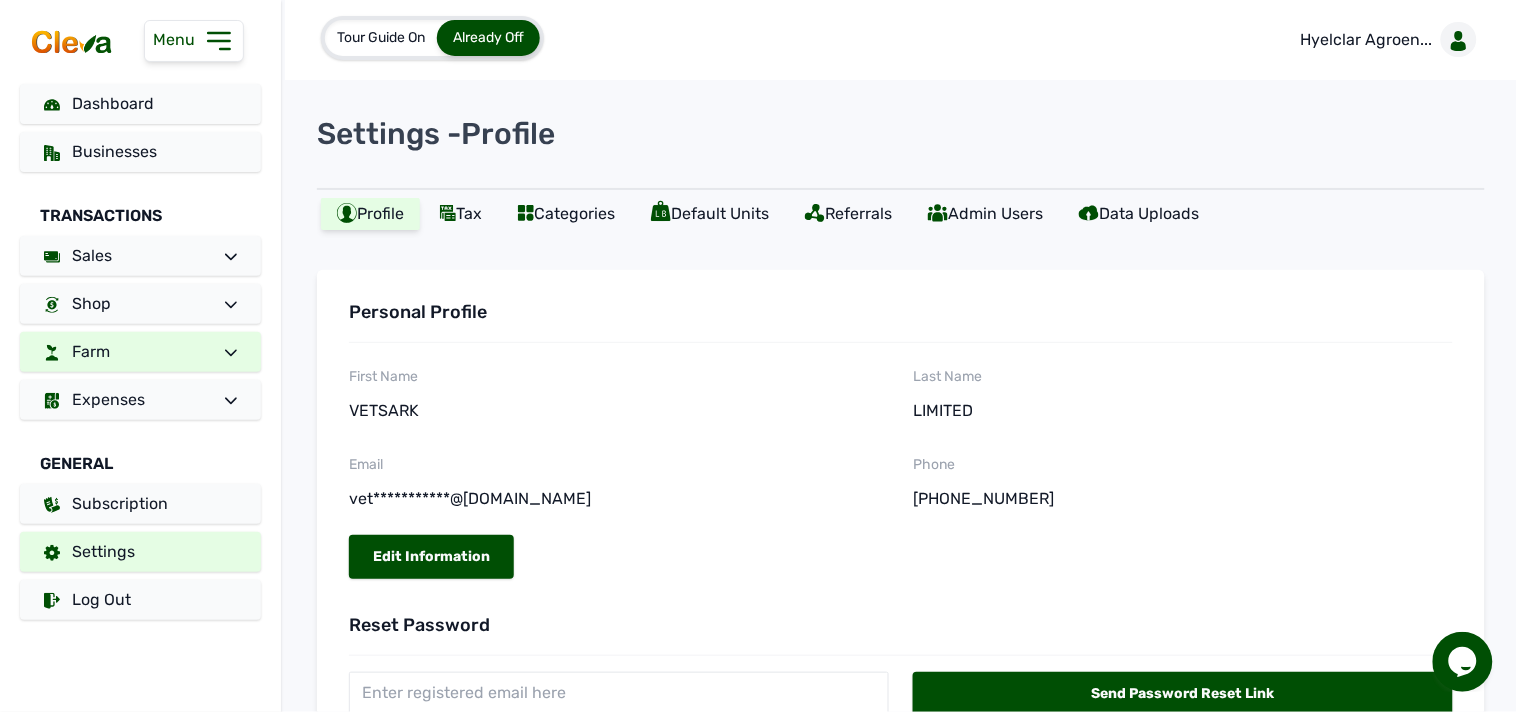 click on "Farm" at bounding box center (140, 352) 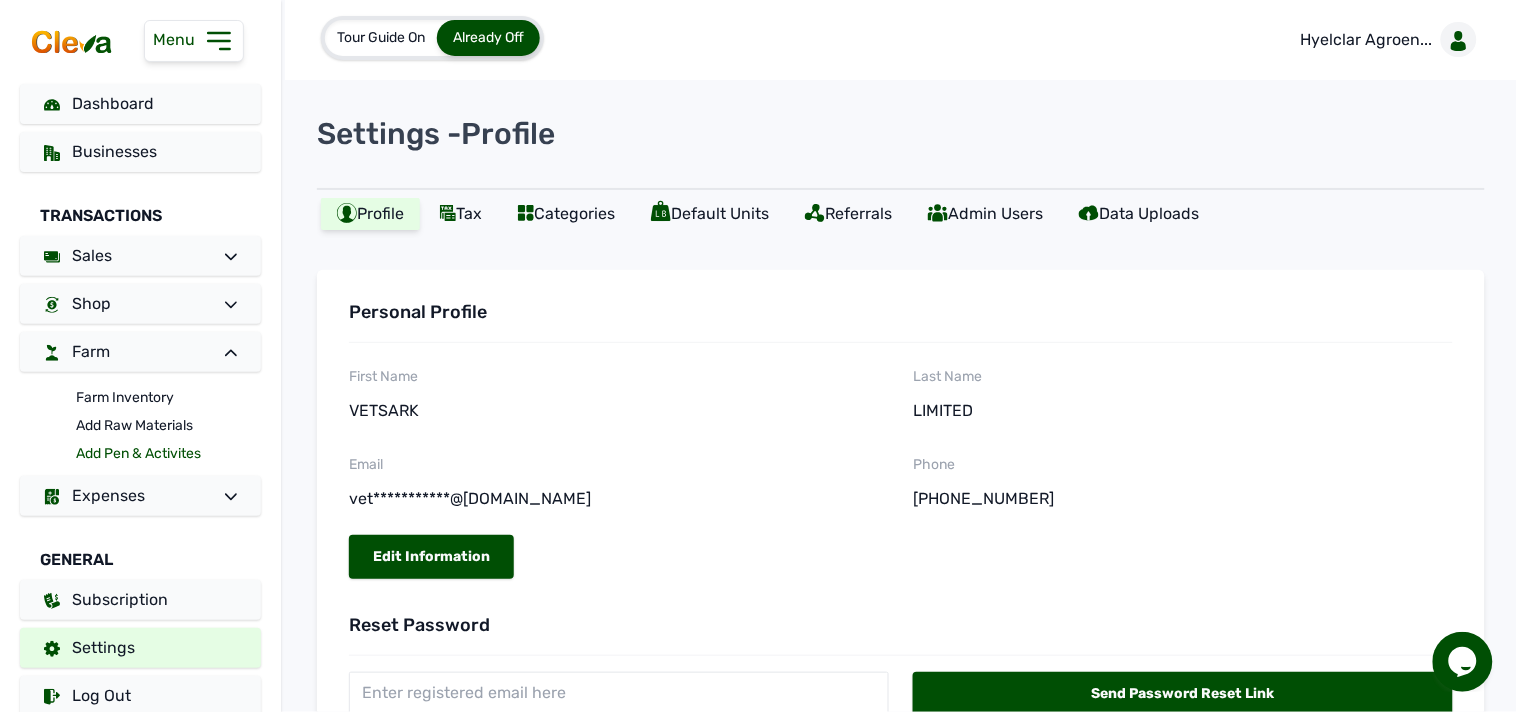 click on "Add Pen & Activites" at bounding box center (168, 454) 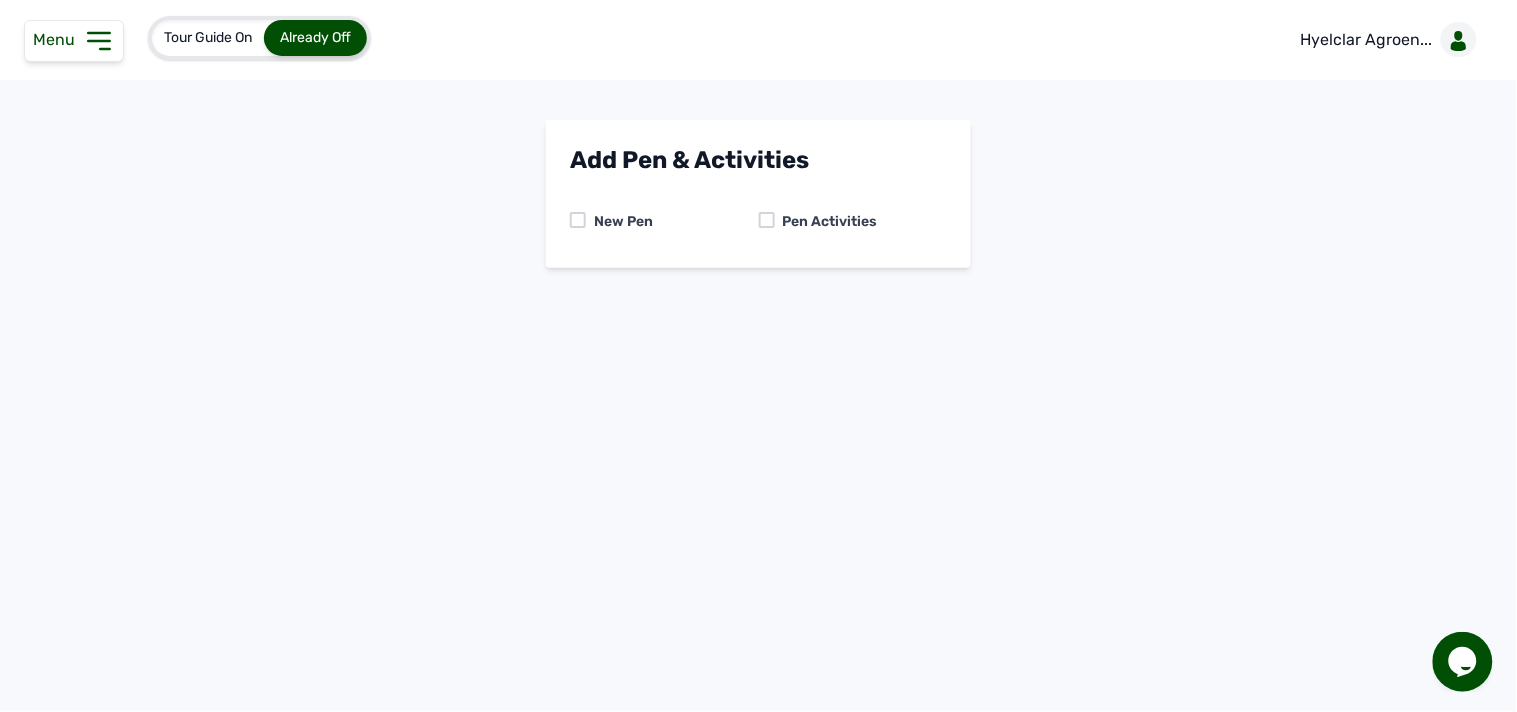 click at bounding box center (767, 220) 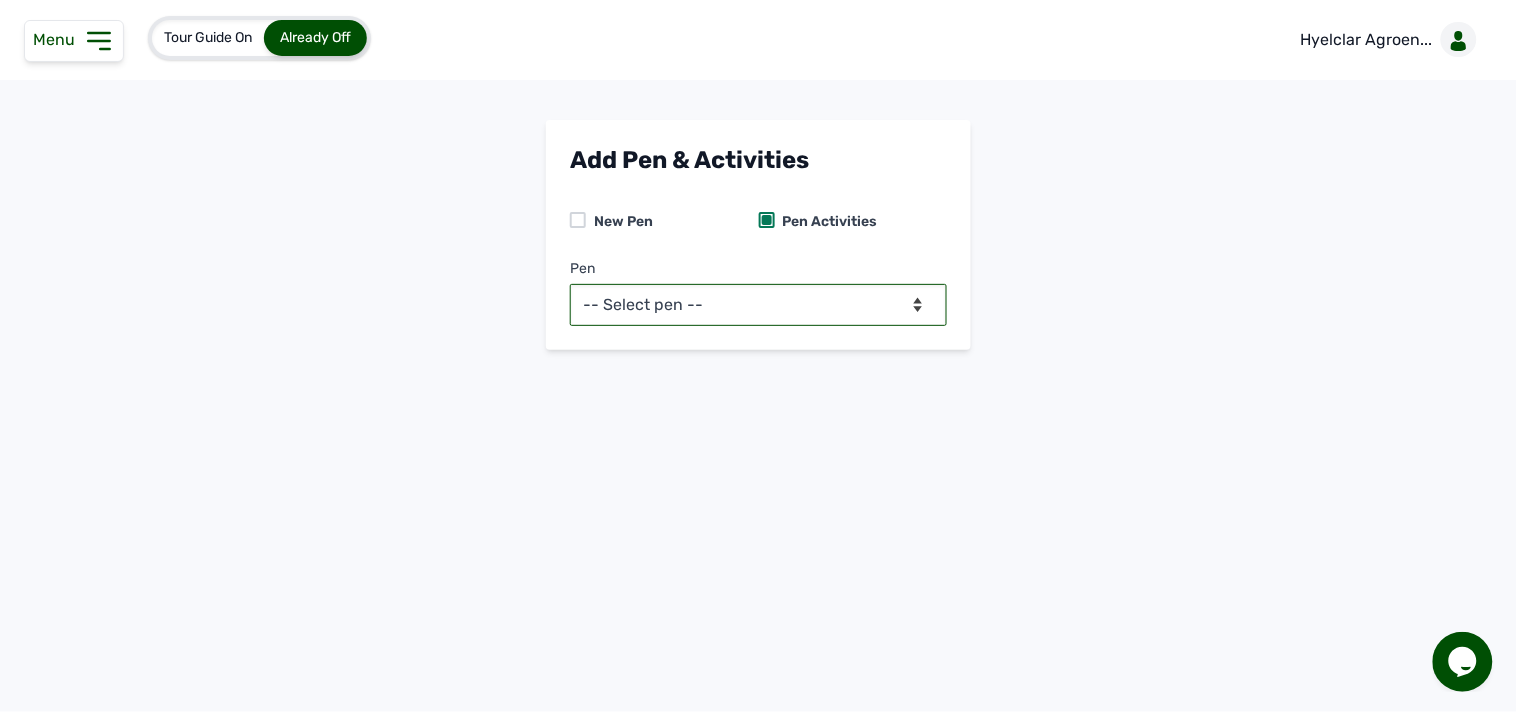 click on "-- Select pen -- Pen A (Broilers)" at bounding box center [758, 305] 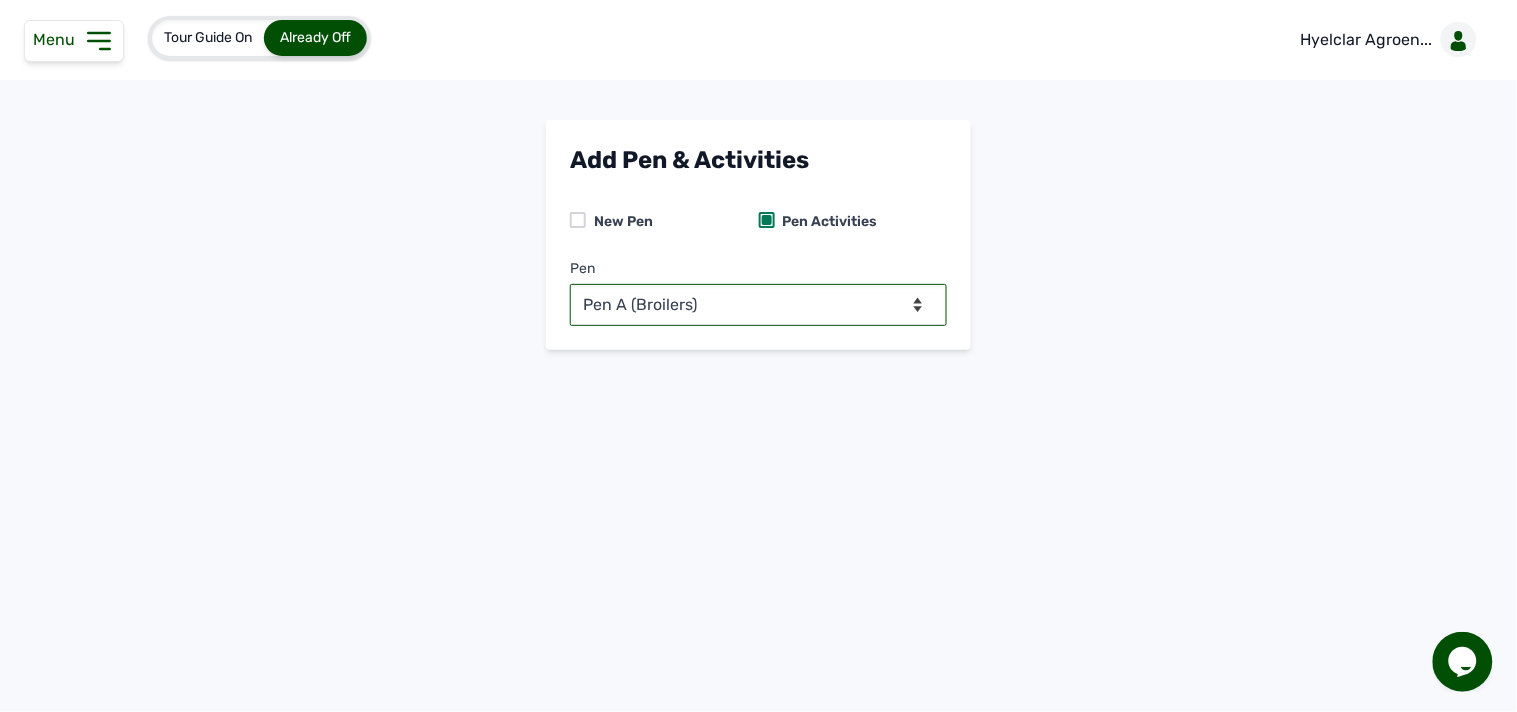 click on "-- Select pen -- Pen A (Broilers)" at bounding box center (758, 305) 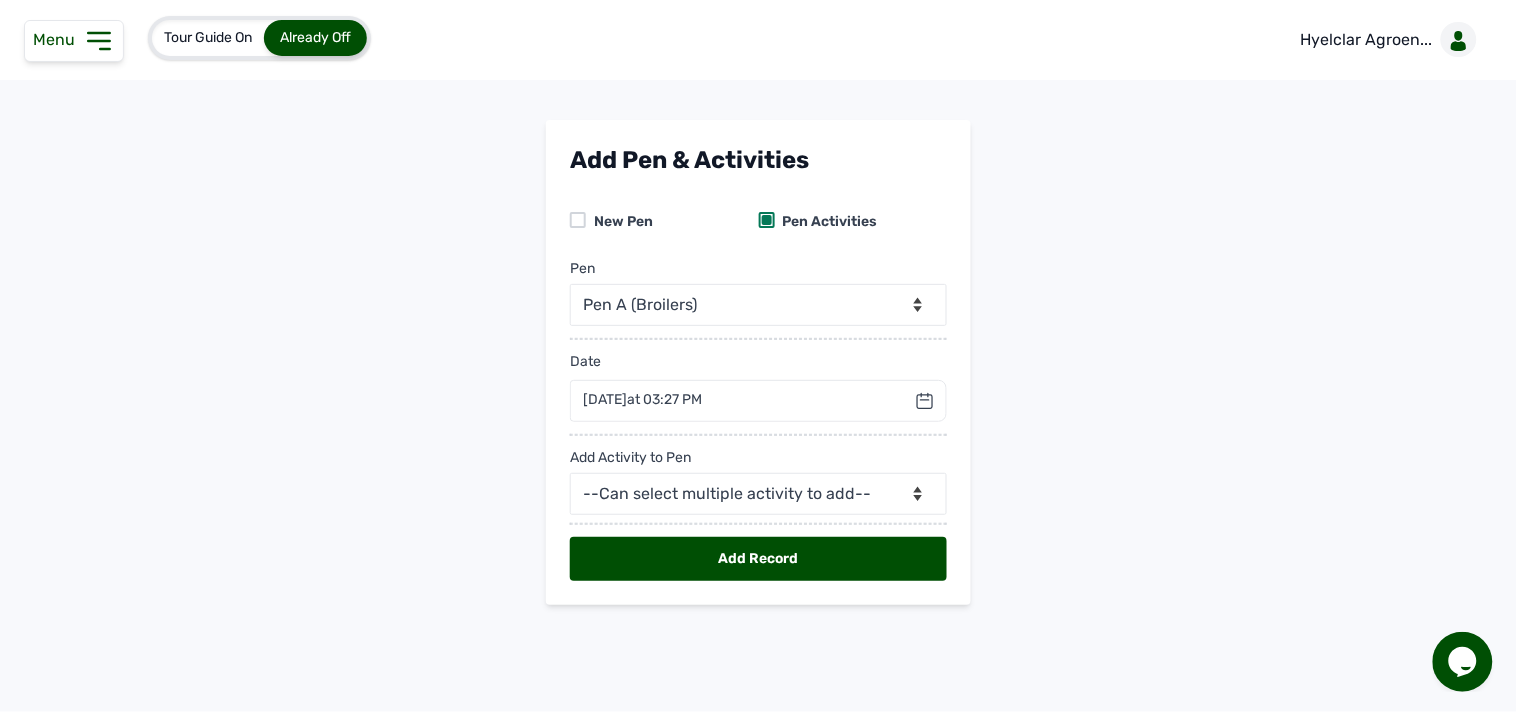 click on "[DATE] 03:27 PM" at bounding box center (642, 400) 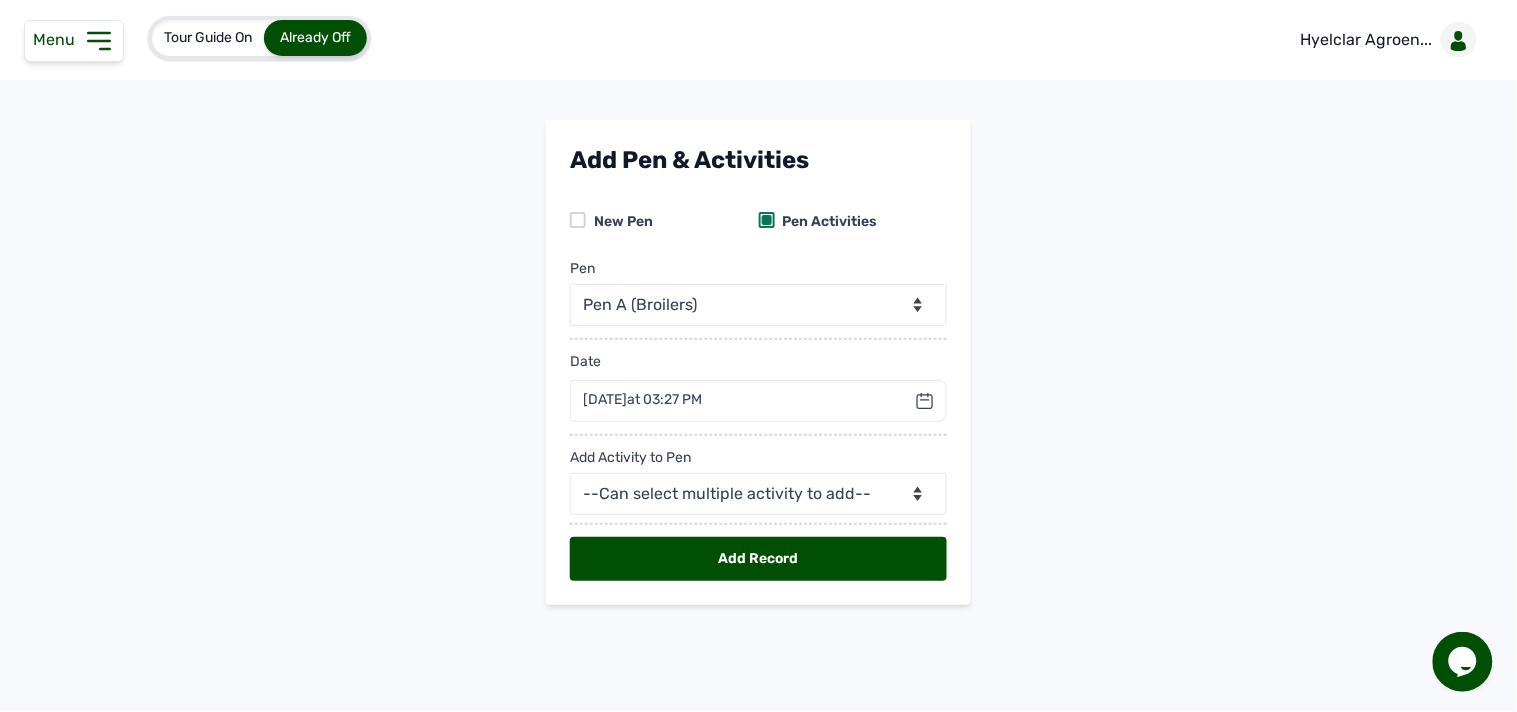 click 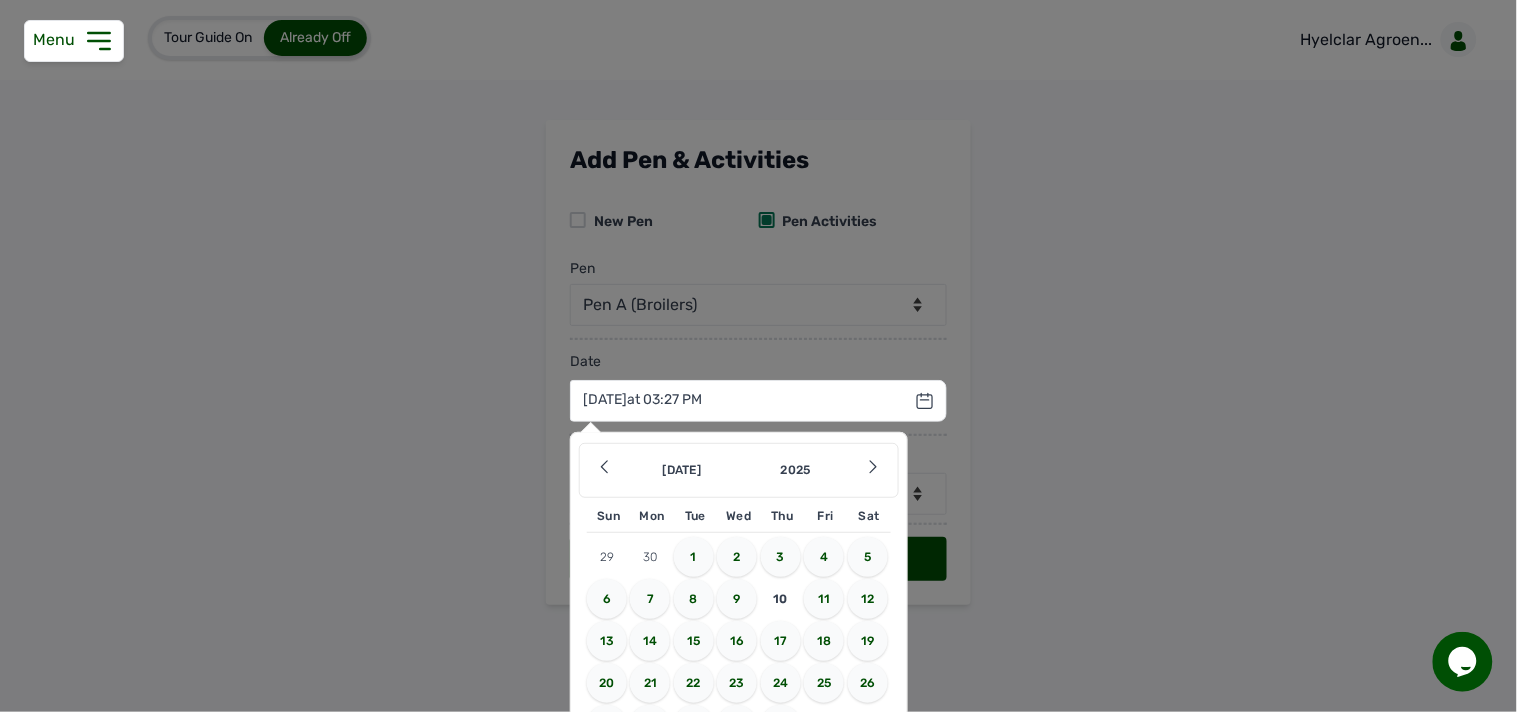click on "9" at bounding box center [737, 599] 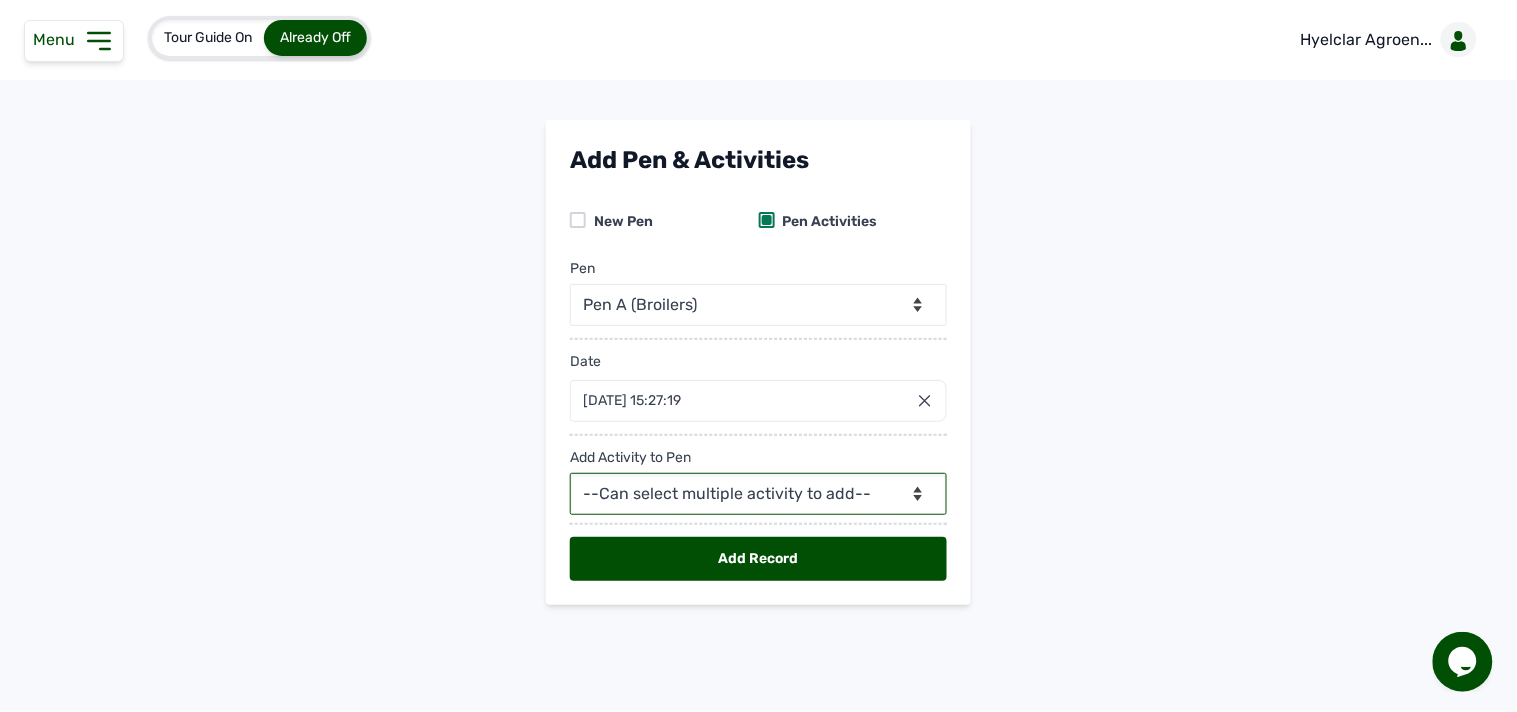 click on "--Can select multiple activity to add-- Raw Material Losses Weight" at bounding box center [758, 494] 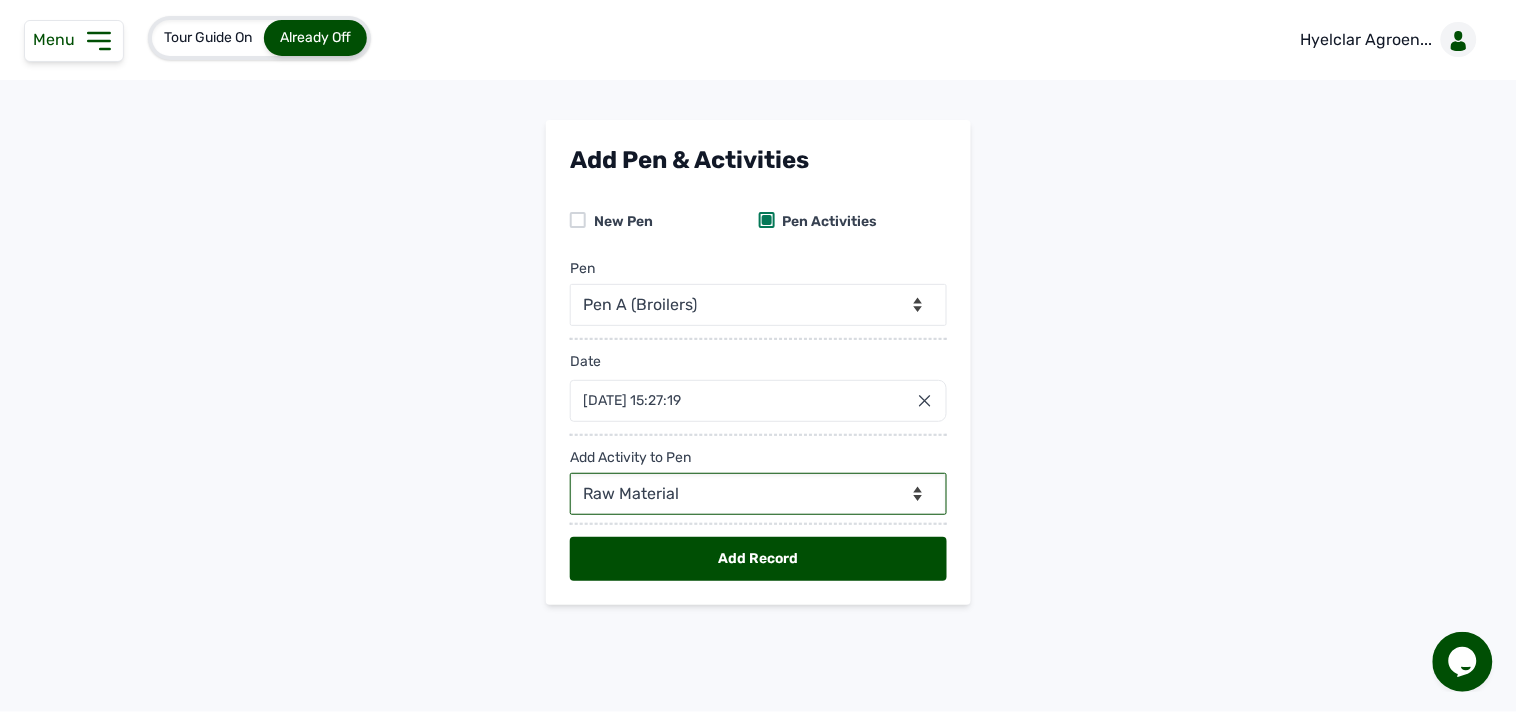 click on "--Can select multiple activity to add-- Raw Material Losses Weight" at bounding box center [758, 494] 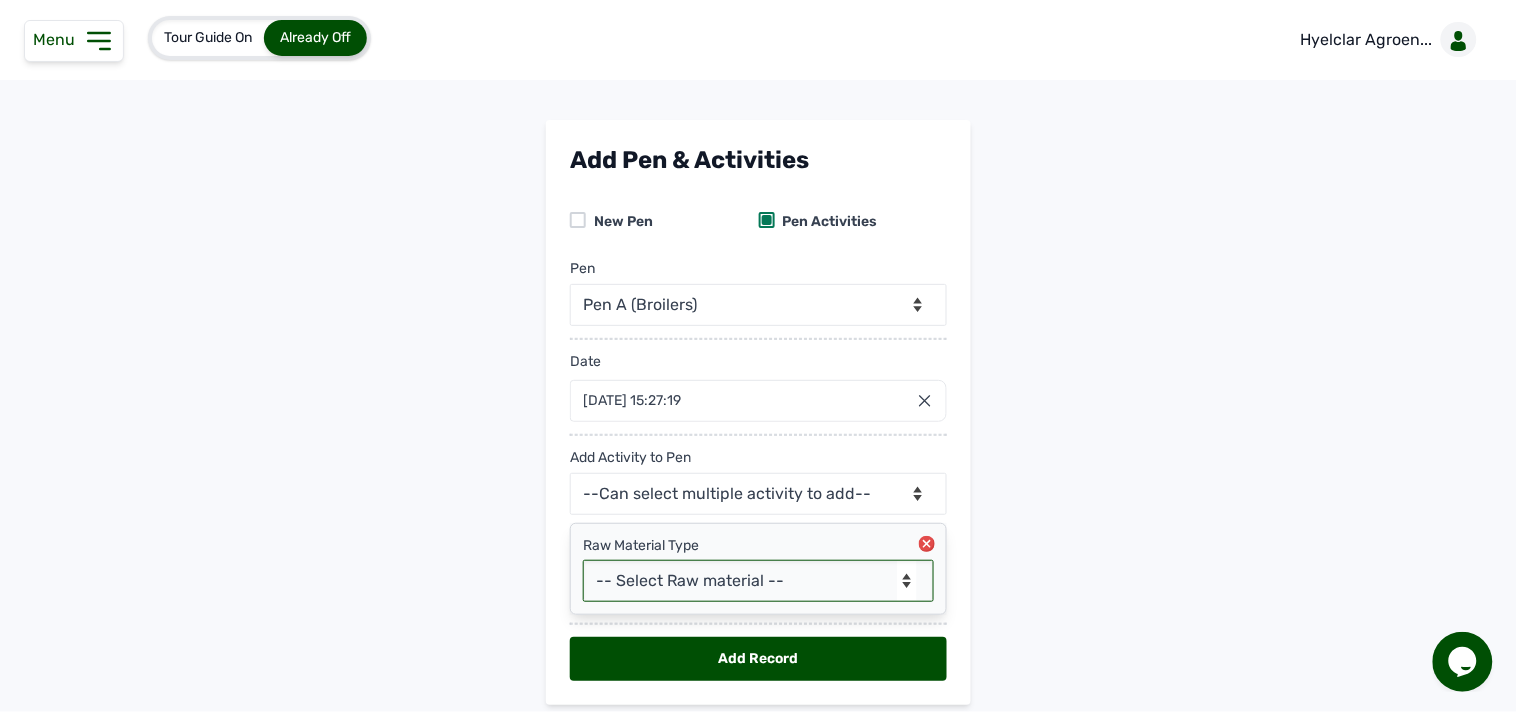 click on "-- Select Raw material -- feeds medications vaccines Biomass Fuel" at bounding box center (758, 581) 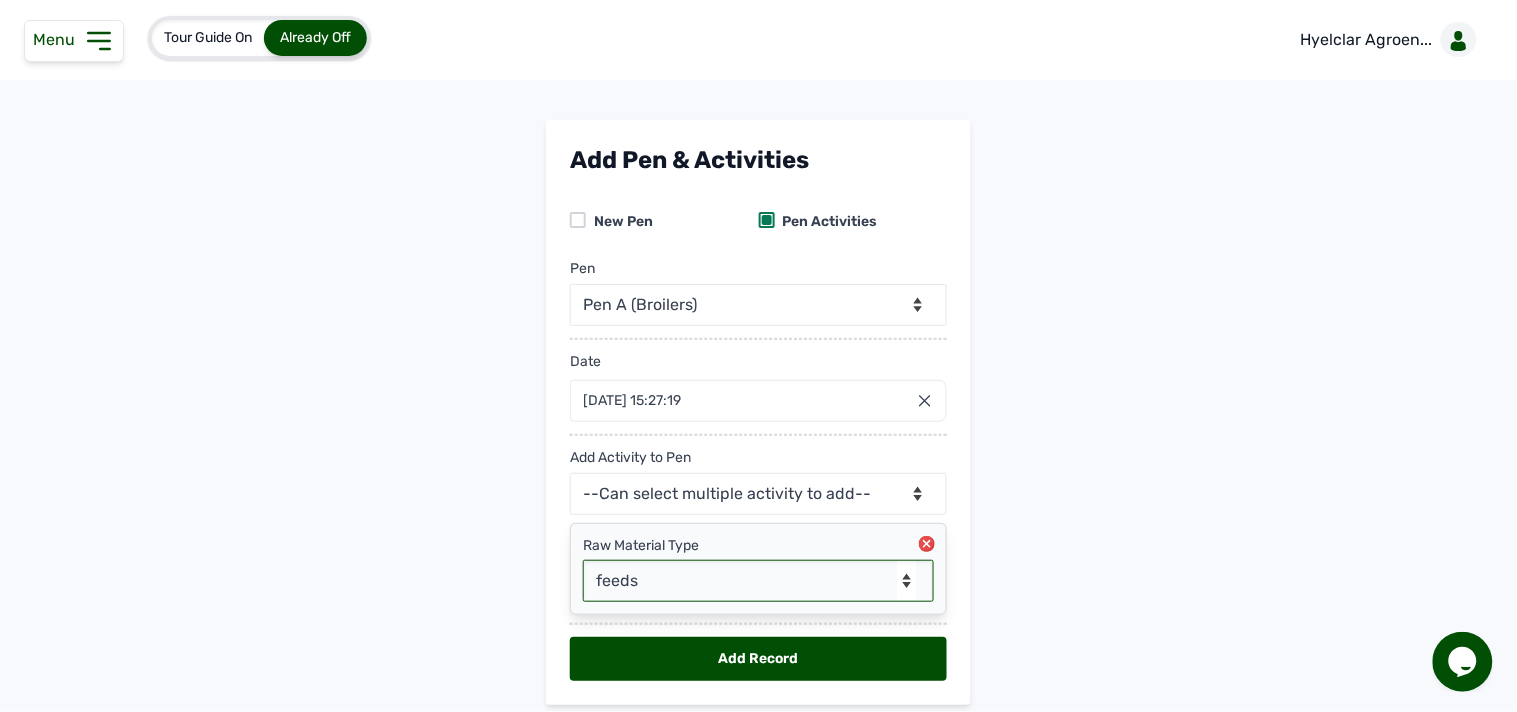 click on "-- Select Raw material -- feeds medications vaccines Biomass Fuel" at bounding box center [758, 581] 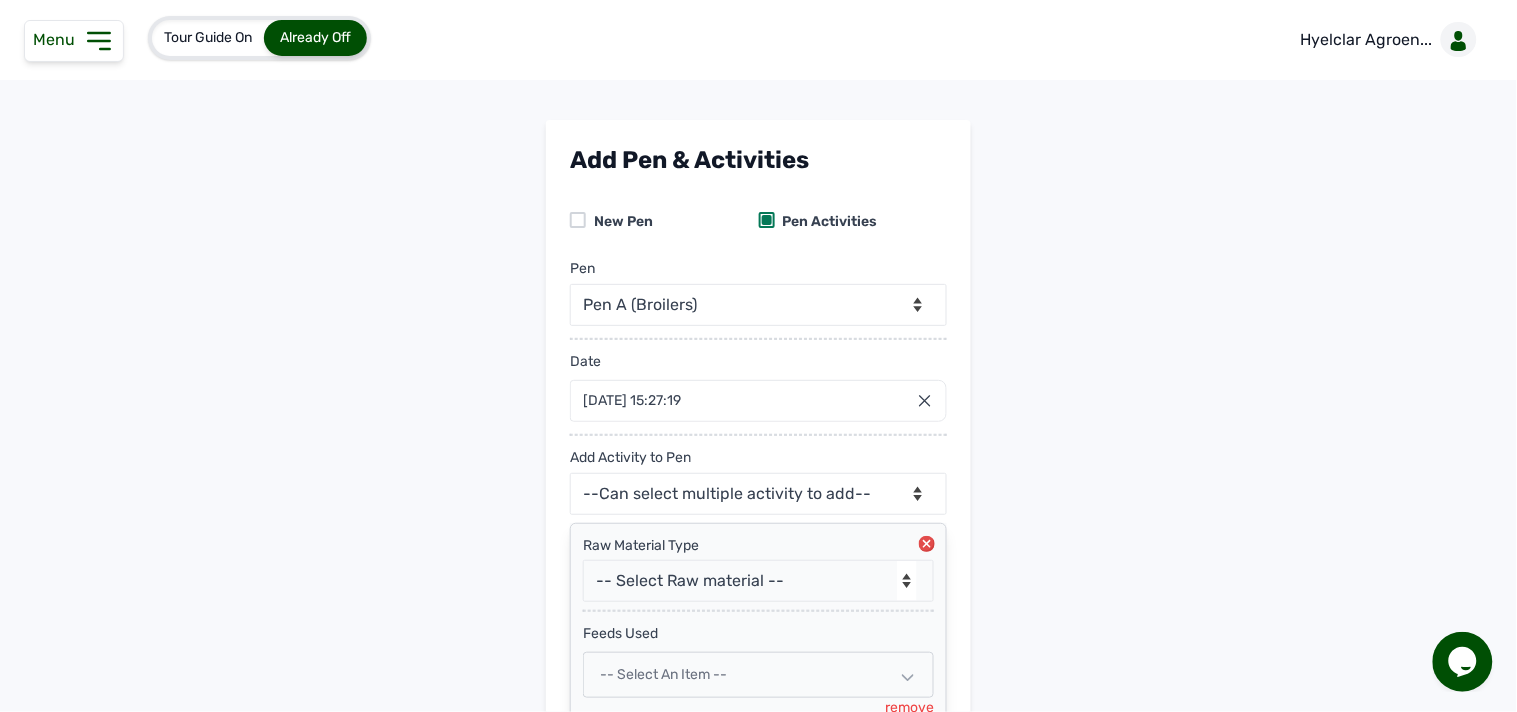 click 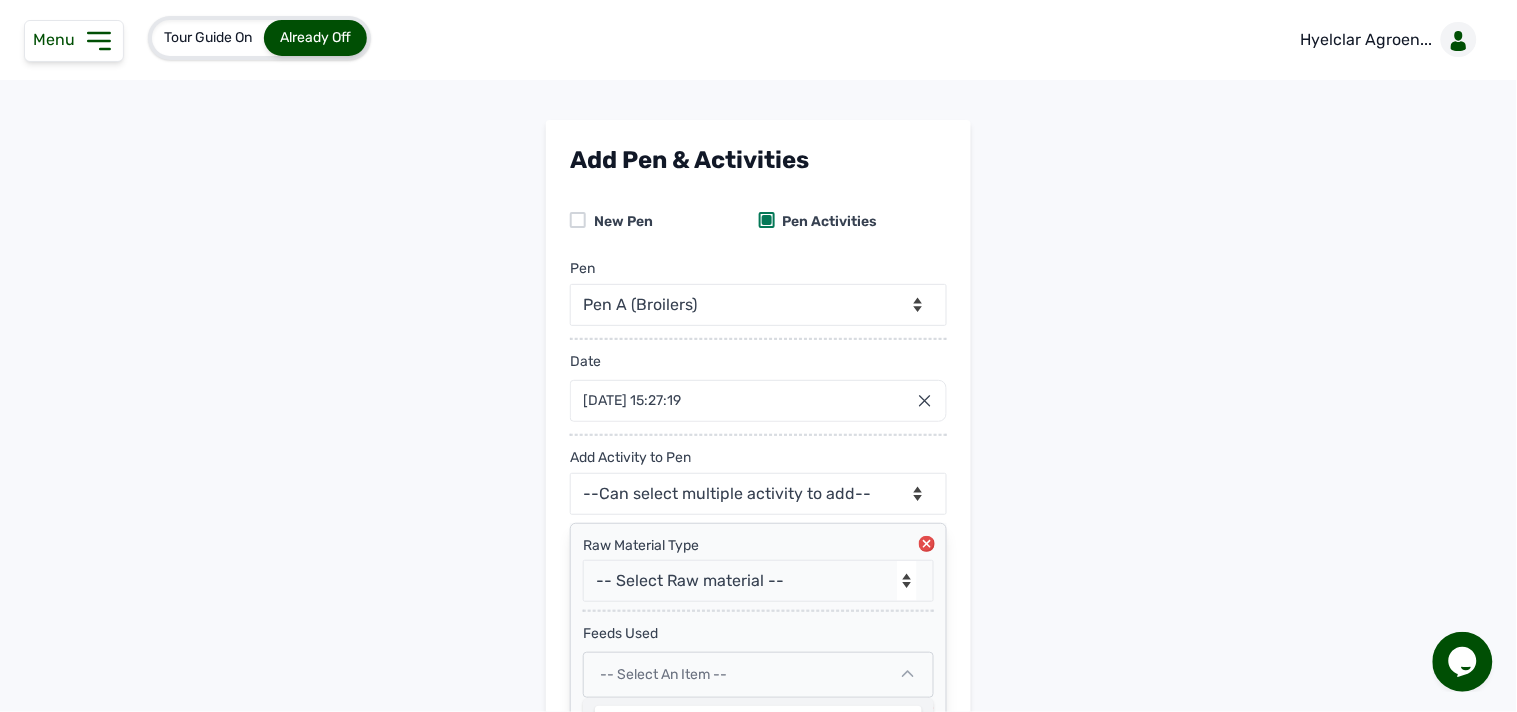 scroll, scrollTop: 183, scrollLeft: 0, axis: vertical 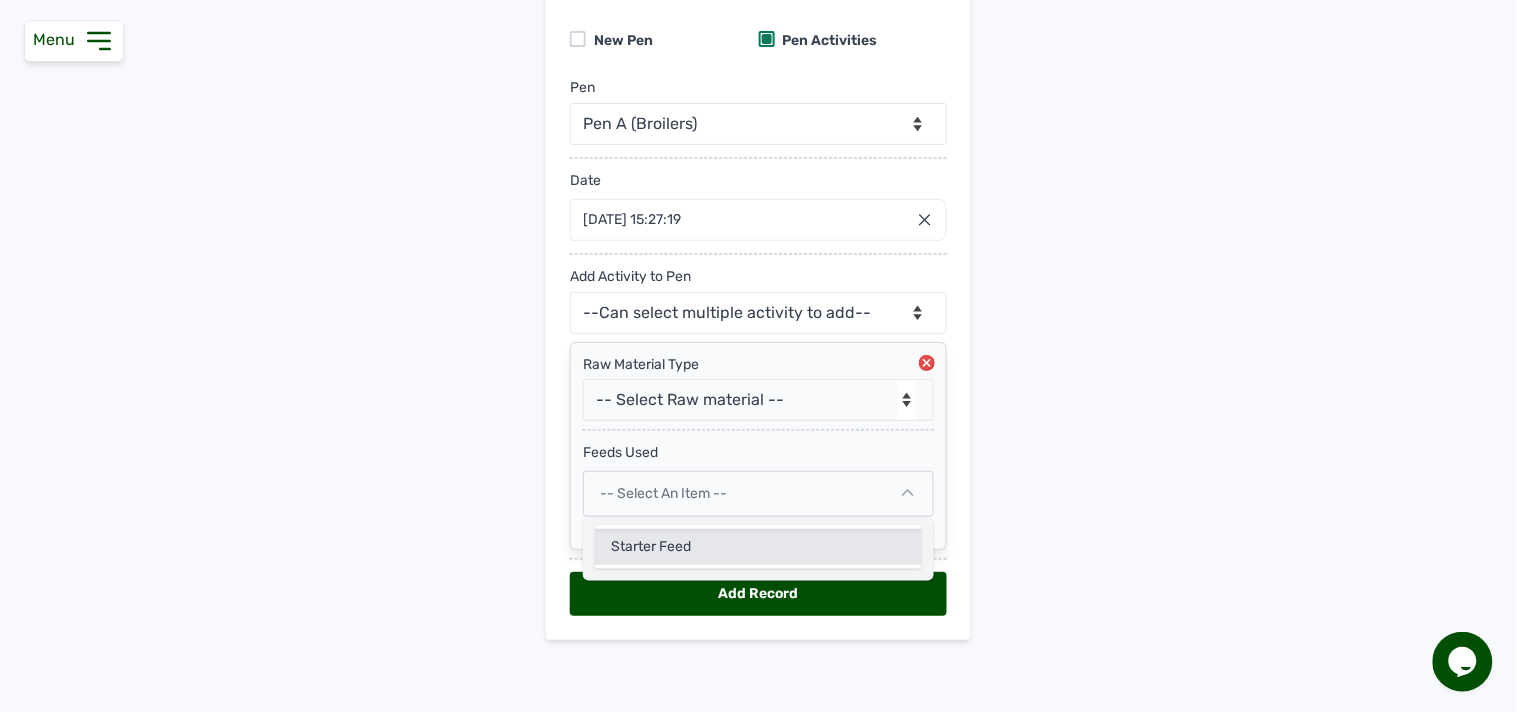 click on "Starter Feed" 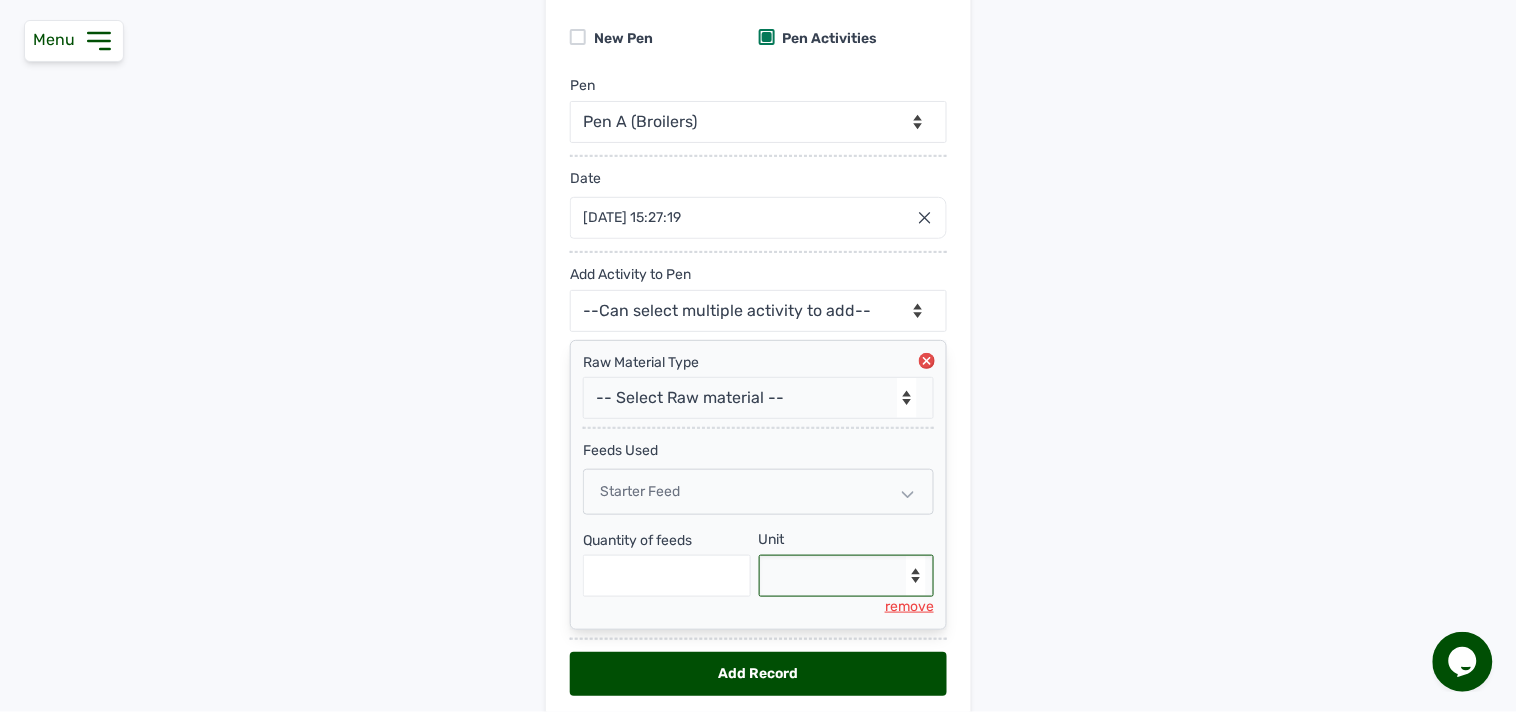 click on "--Select unit-- Bag(s) Kg" at bounding box center [847, 576] 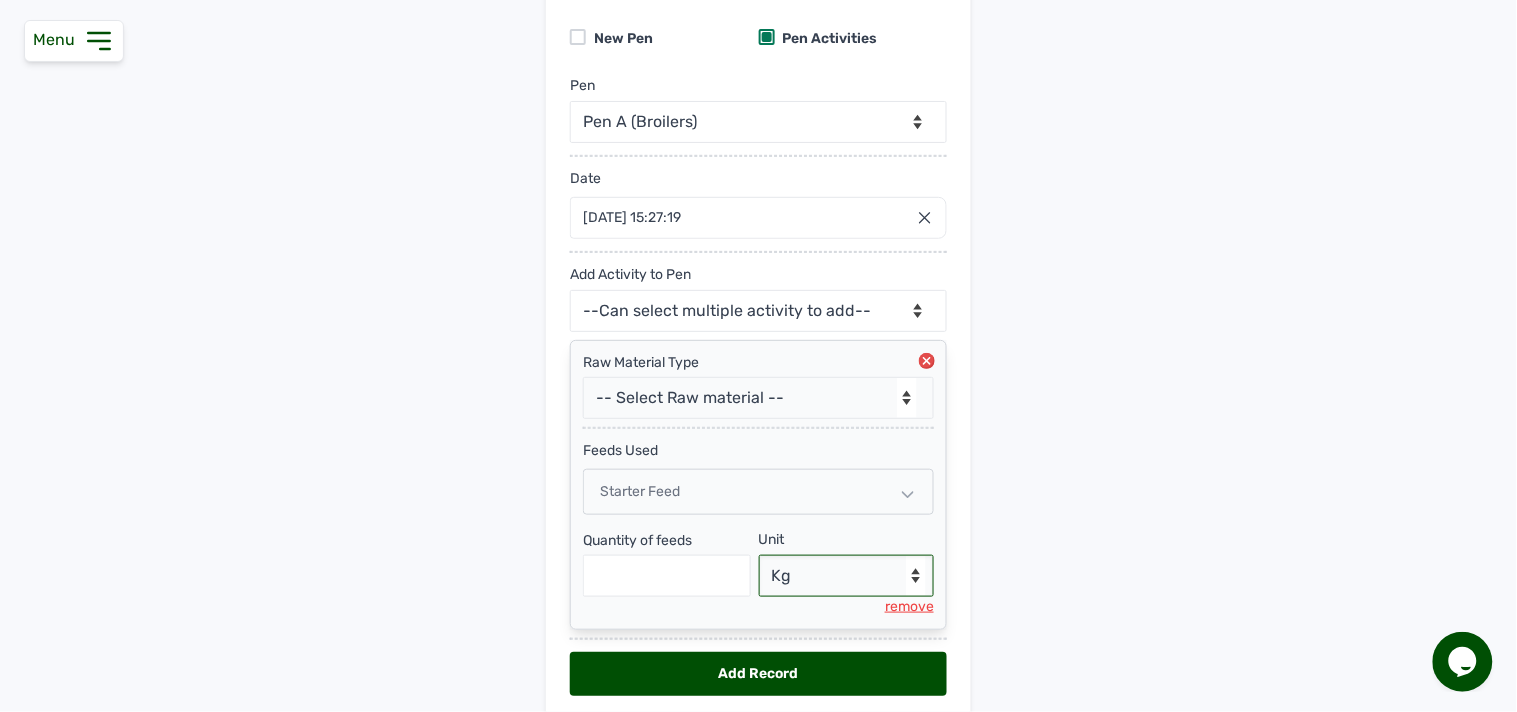 click on "--Select unit-- Bag(s) Kg" at bounding box center [847, 576] 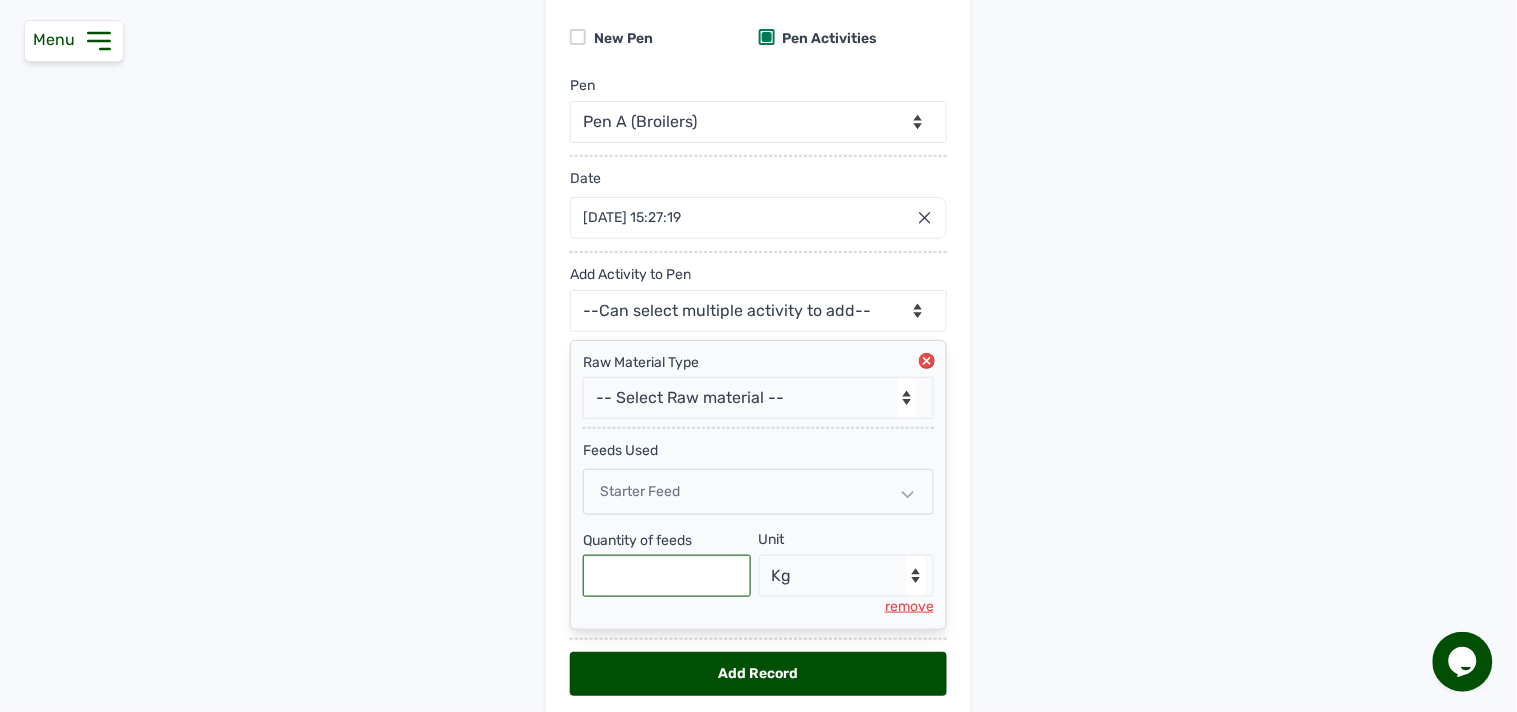 click at bounding box center (667, 576) 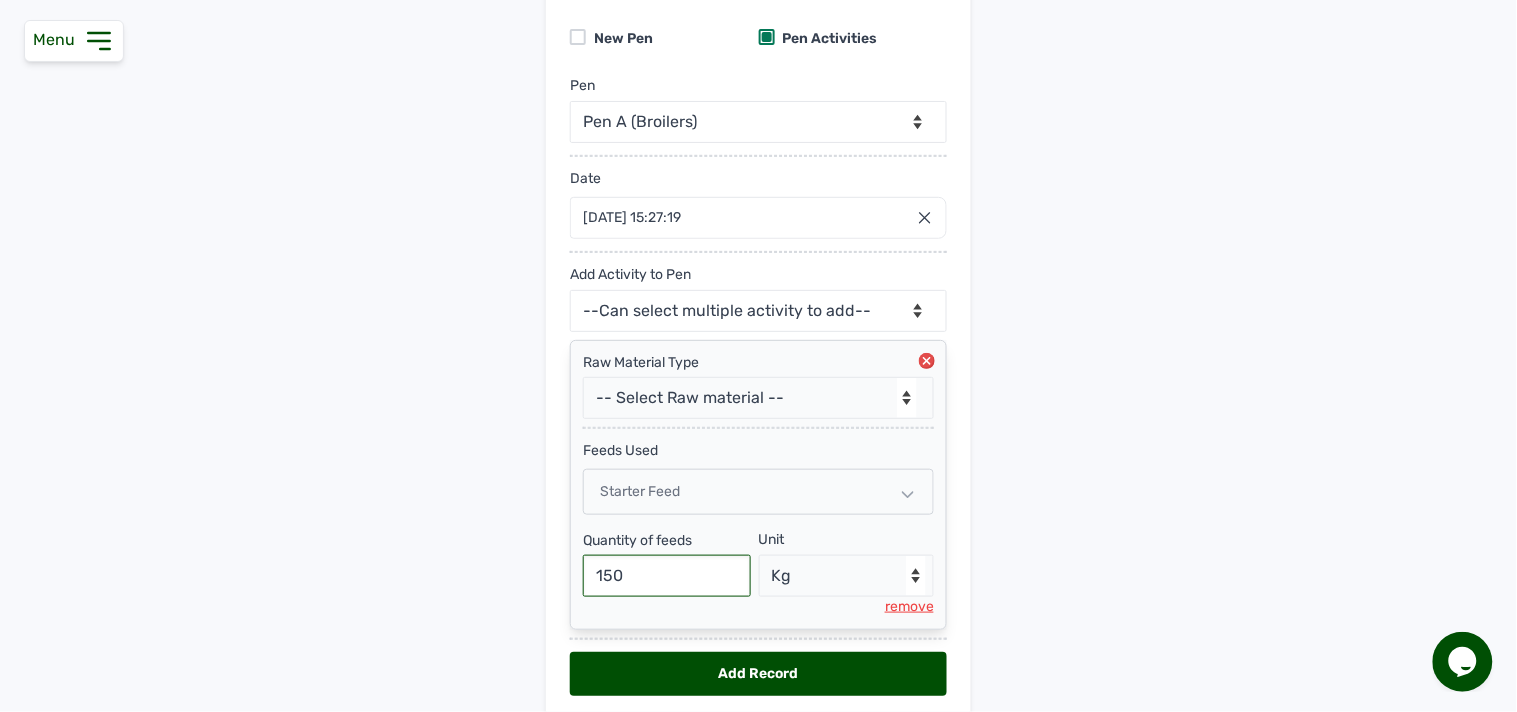 type on "150" 